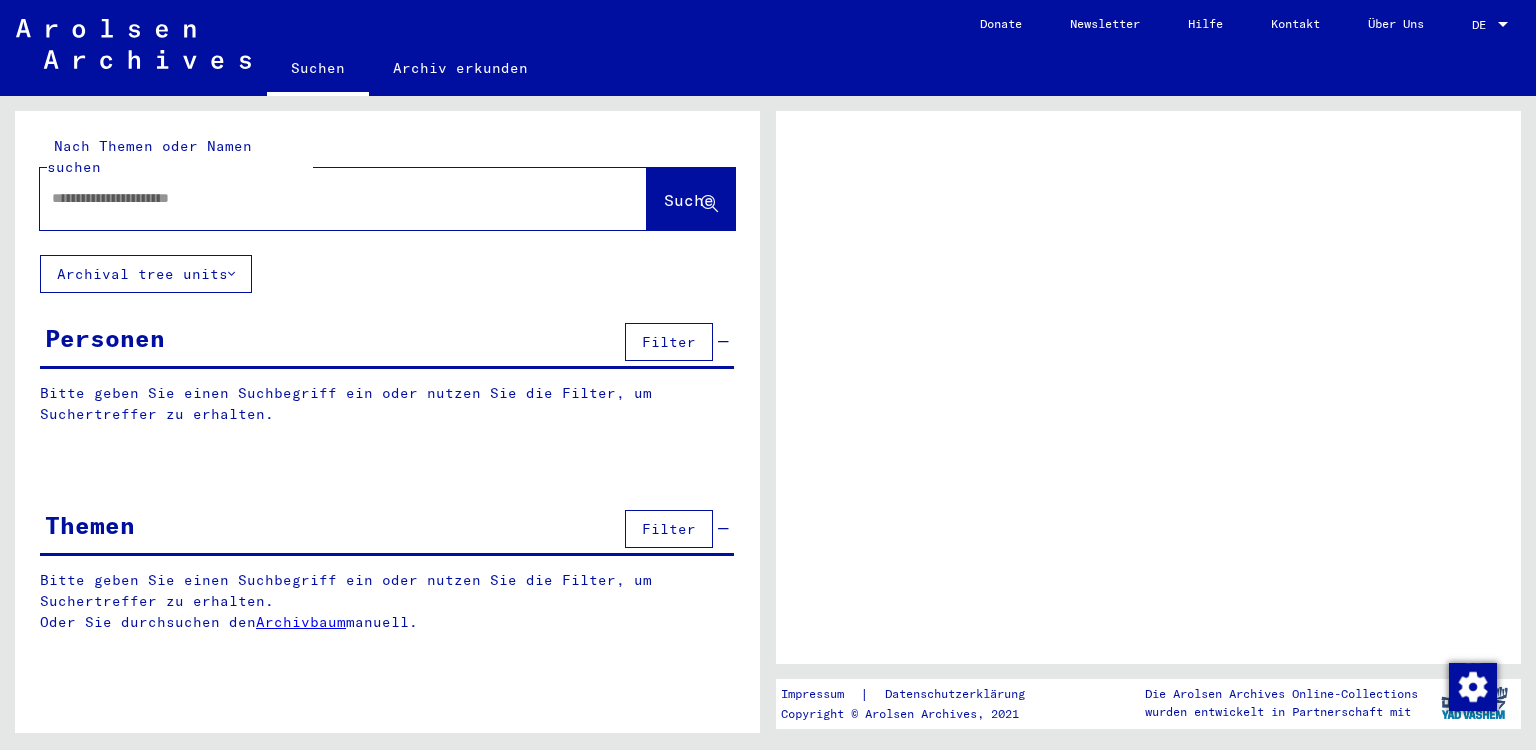 scroll, scrollTop: 0, scrollLeft: 0, axis: both 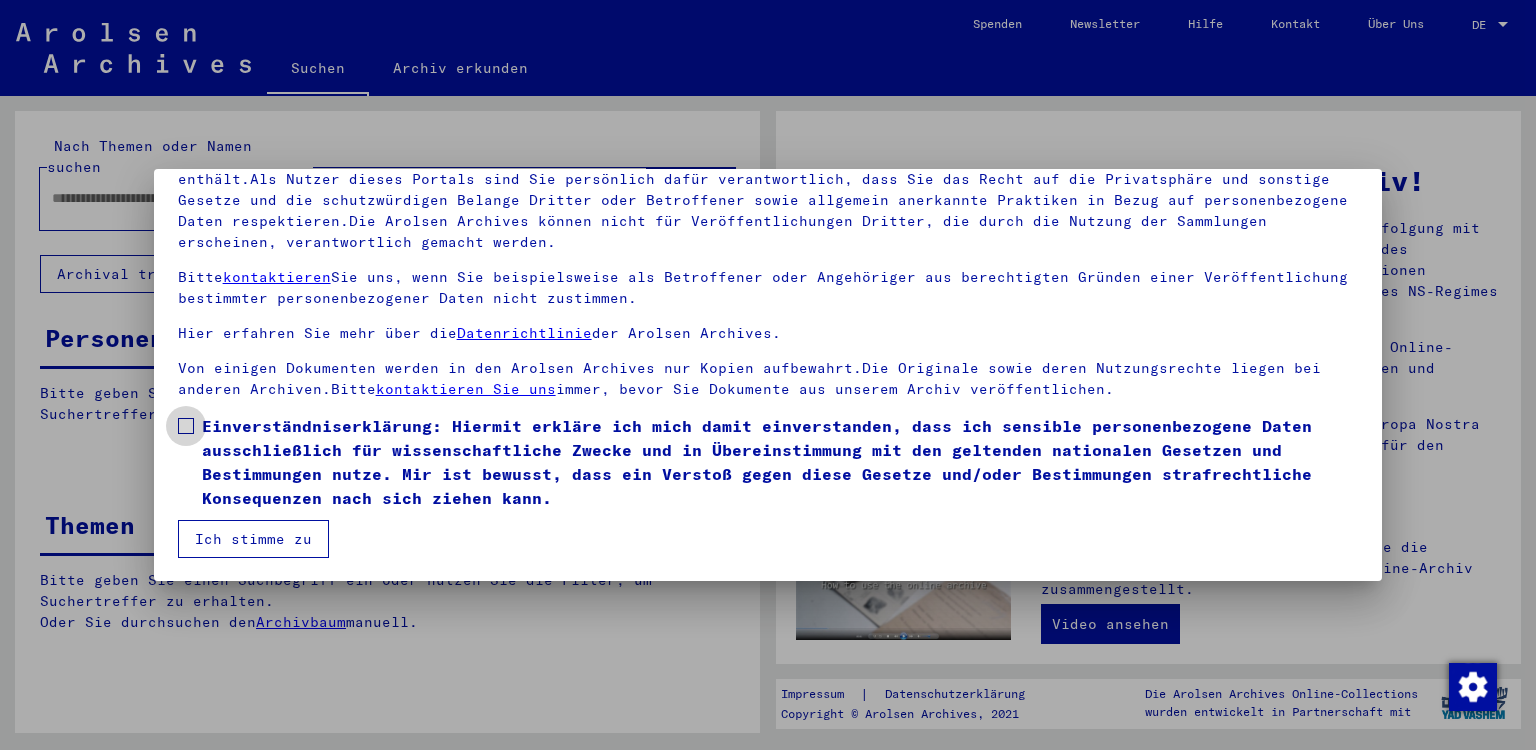 click at bounding box center (186, 426) 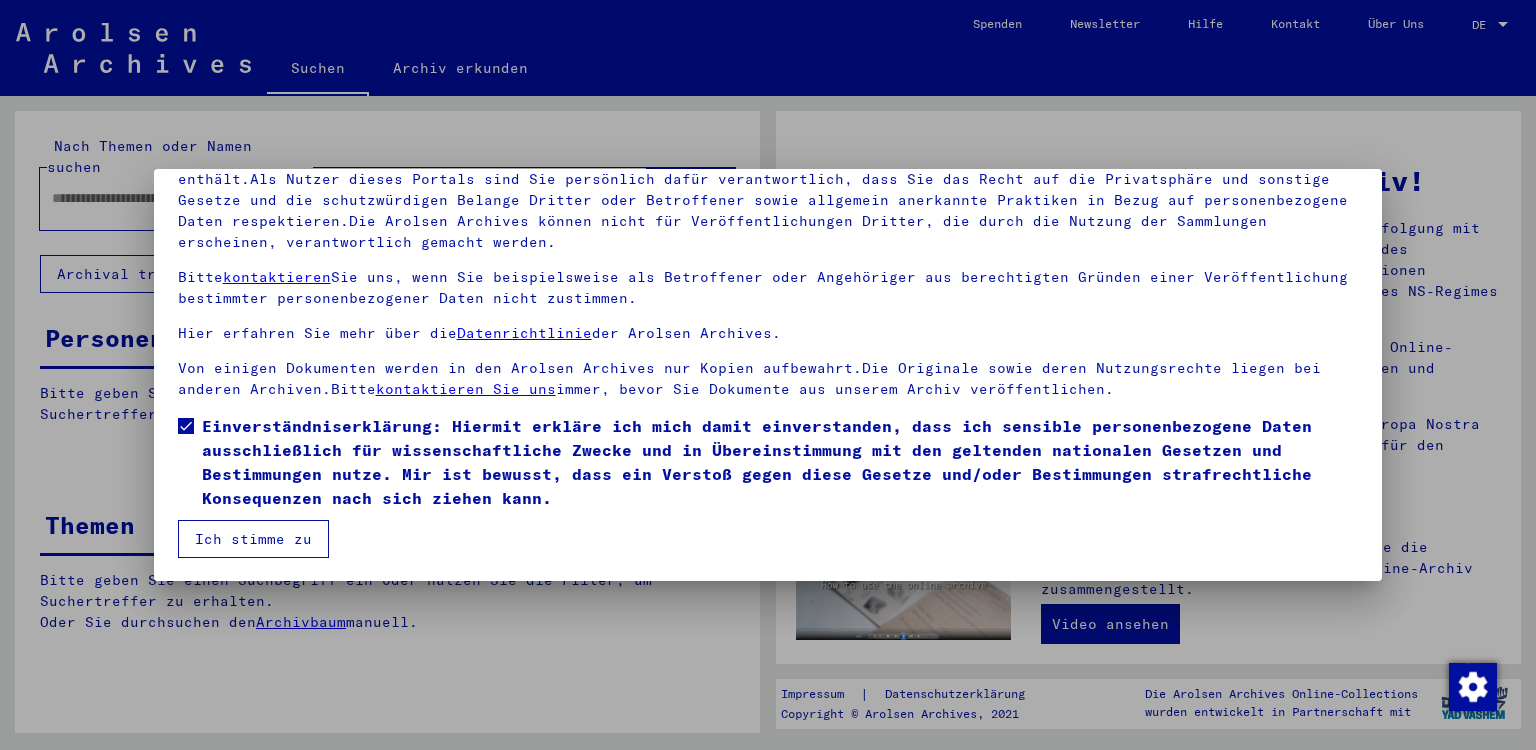 click on "Ich stimme zu" at bounding box center [253, 539] 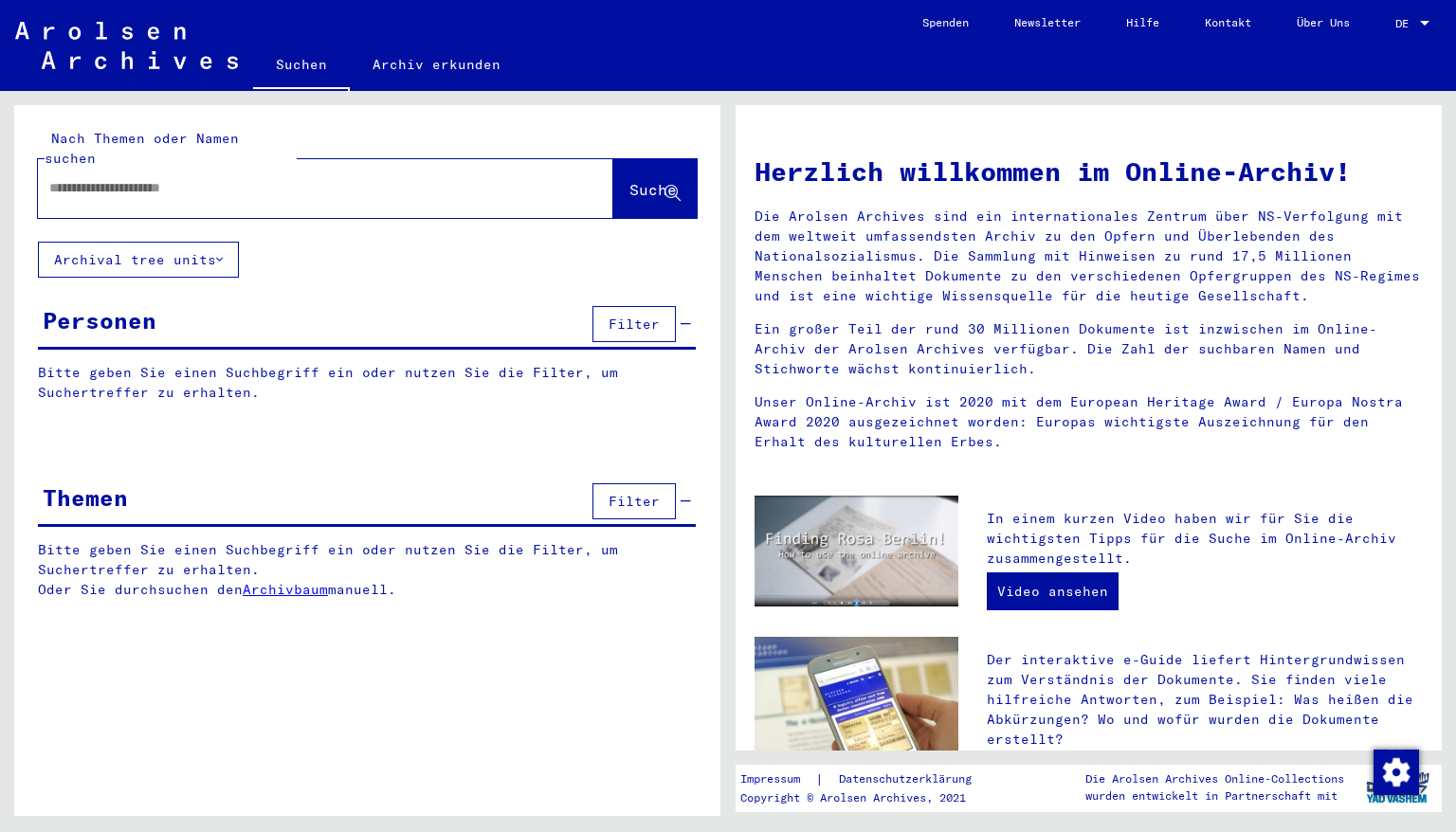 drag, startPoint x: 234, startPoint y: 177, endPoint x: 0, endPoint y: 159, distance: 234.69129 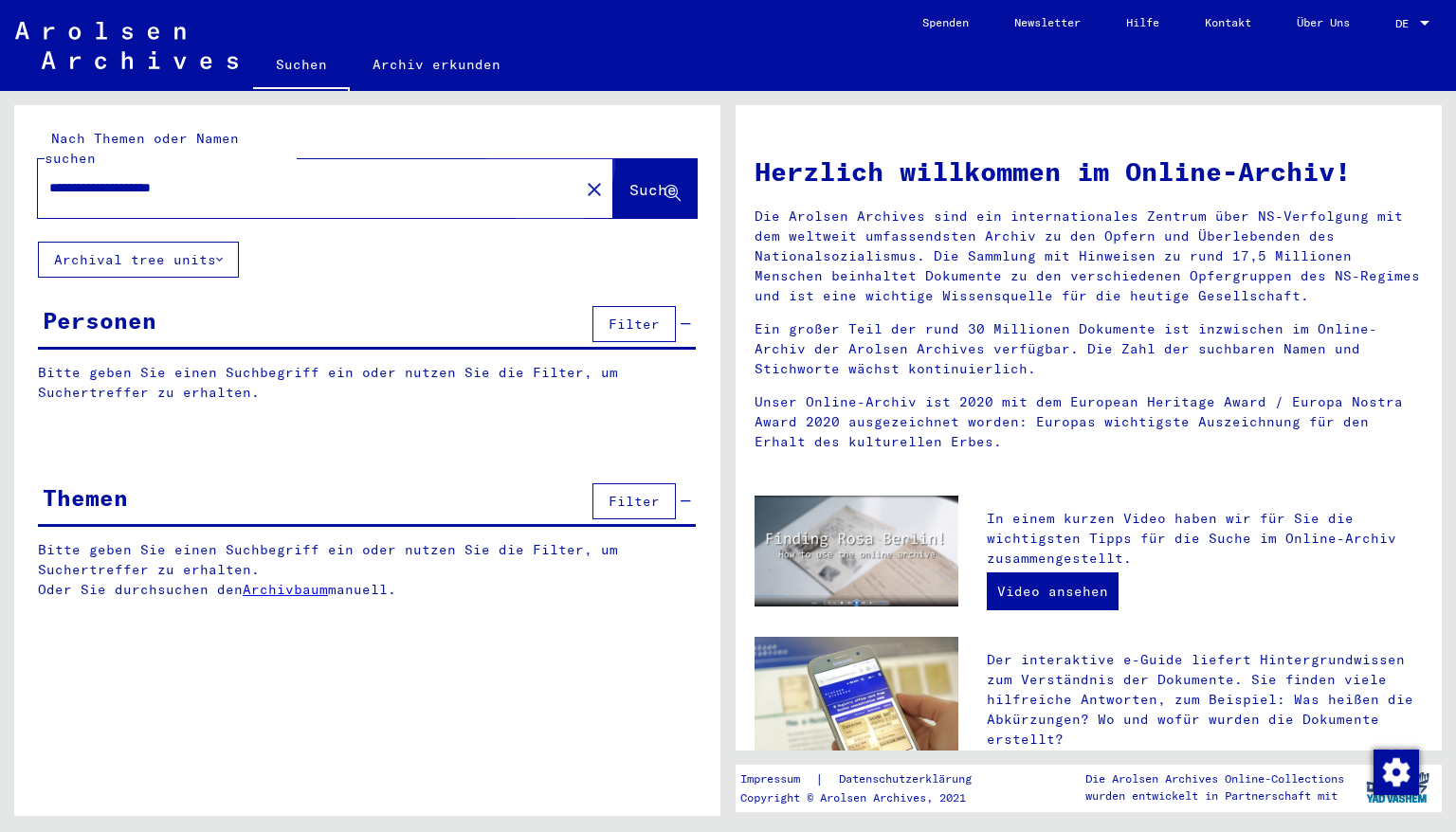 click on "Suche" 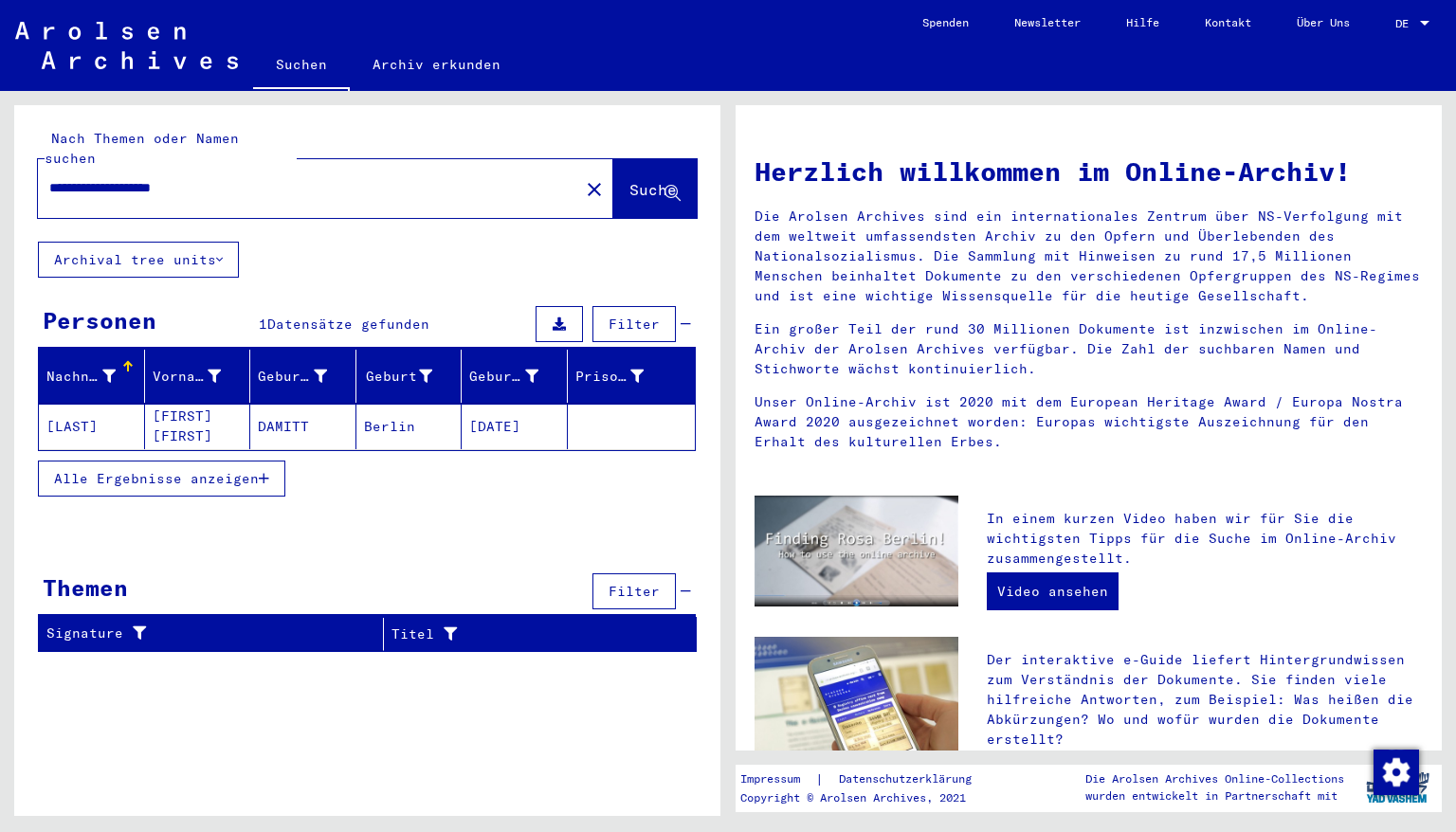 click on "[DATE]" 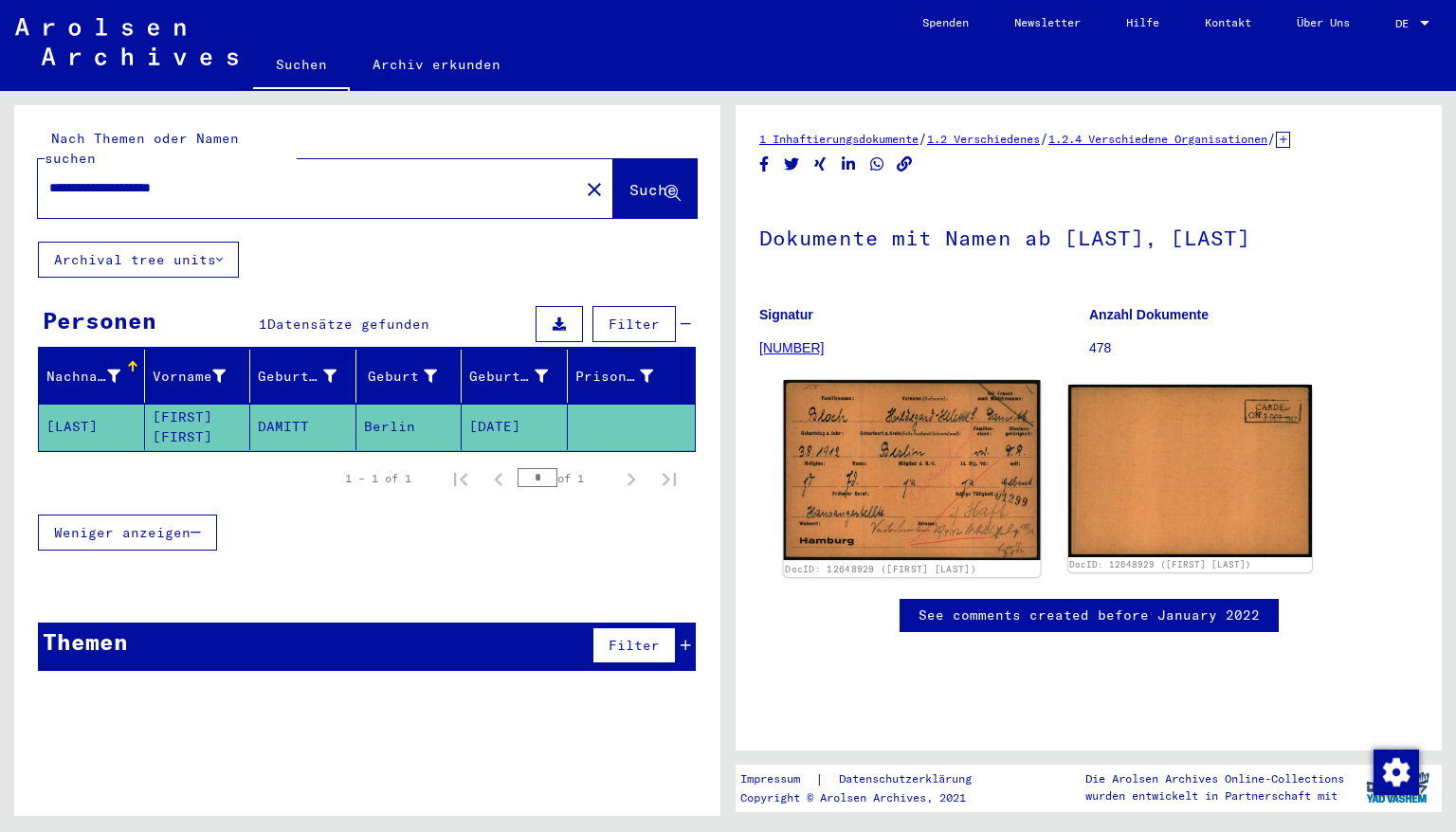 click 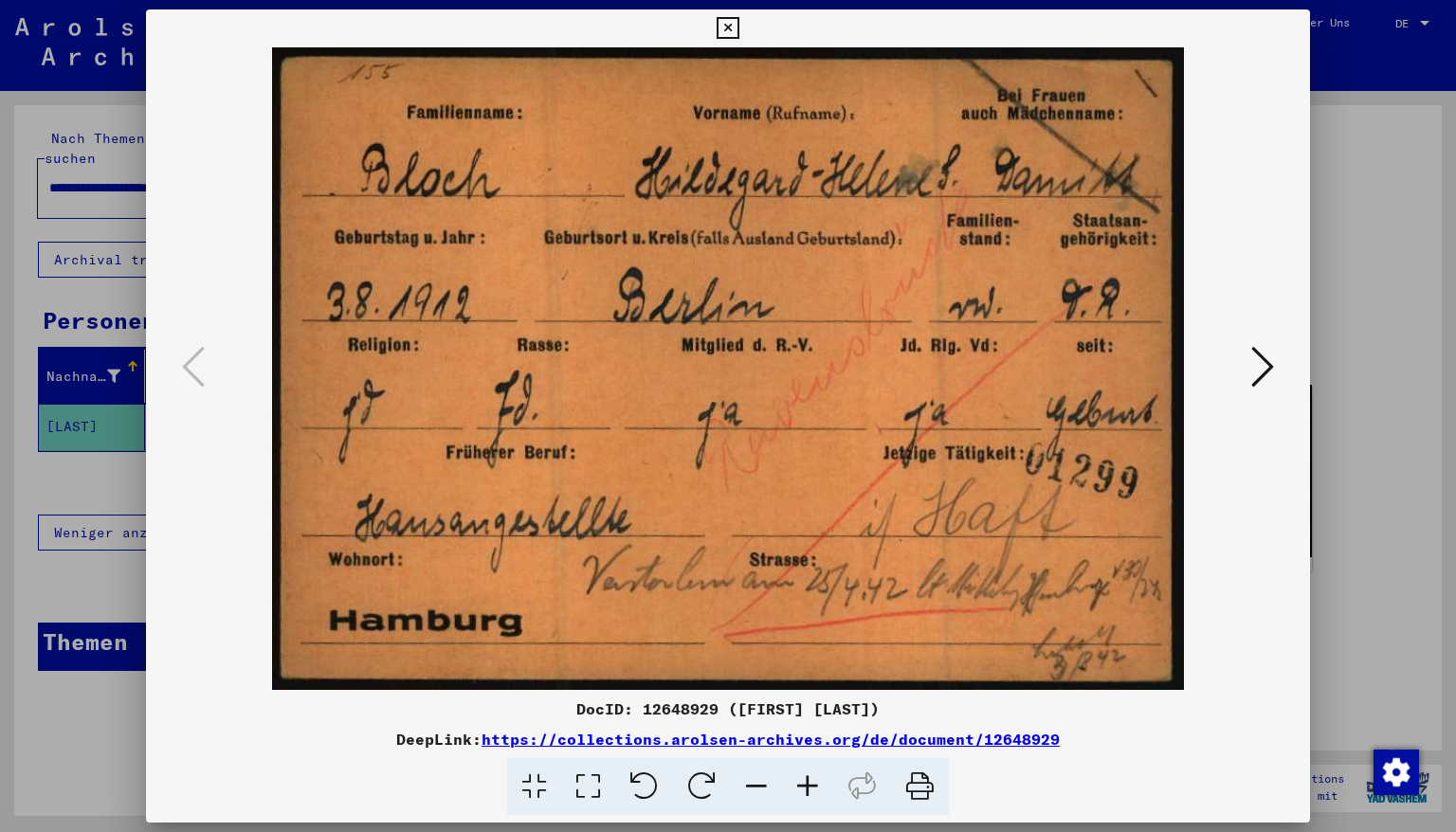click at bounding box center [1263, 367] 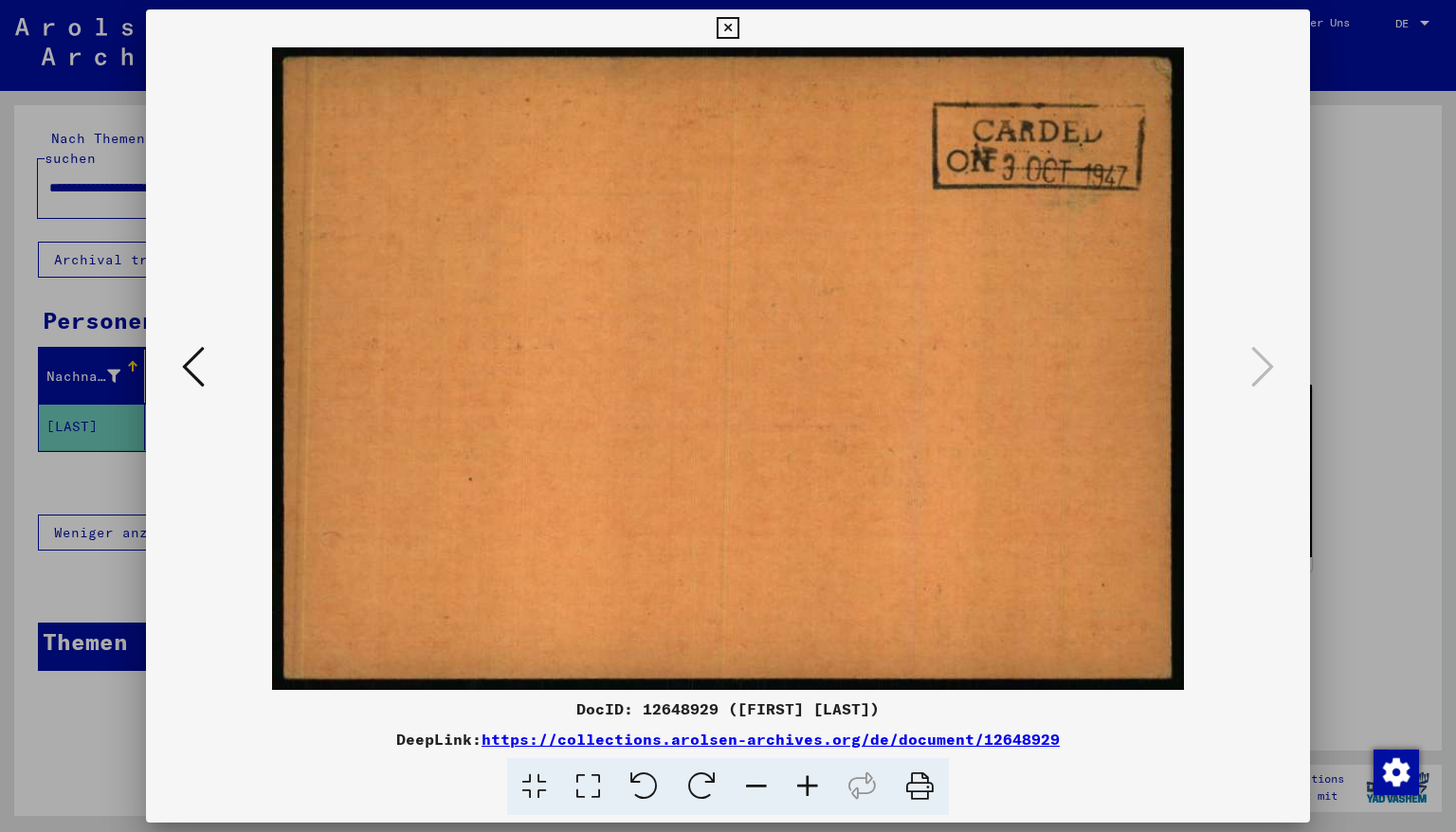 click at bounding box center (727, 28) 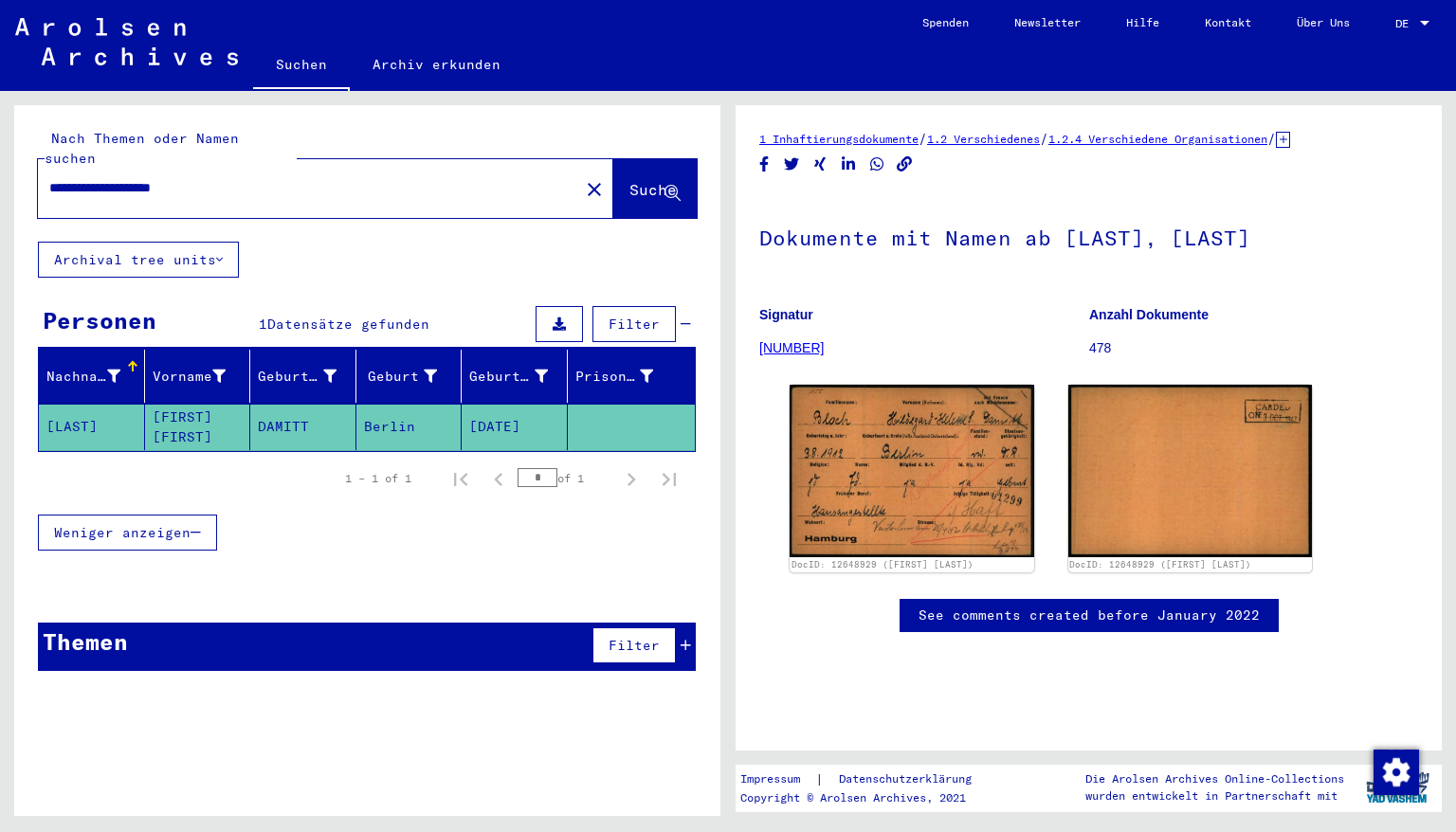drag, startPoint x: 124, startPoint y: 171, endPoint x: 10, endPoint y: 167, distance: 114.07015 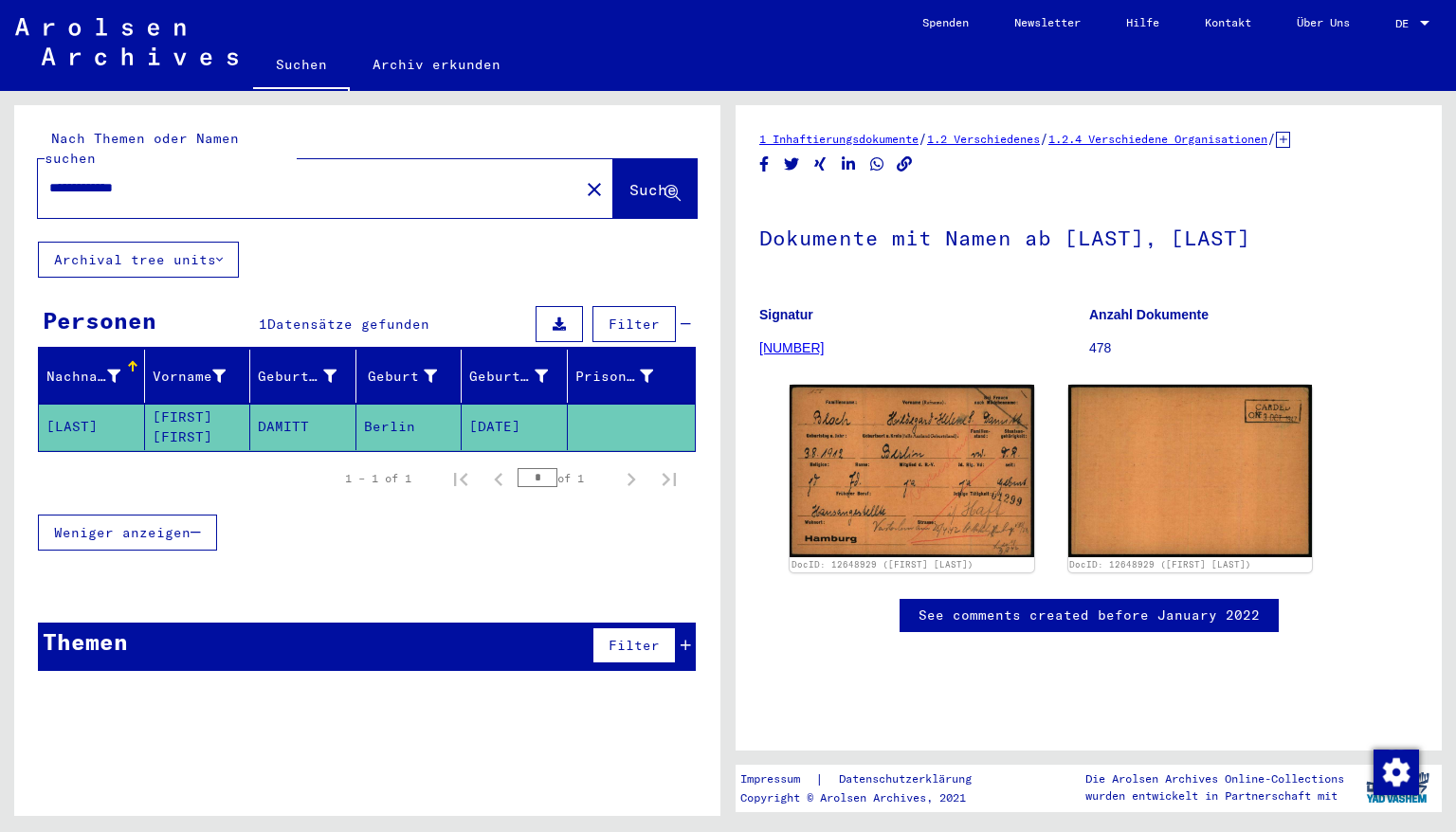 click on "Suche" 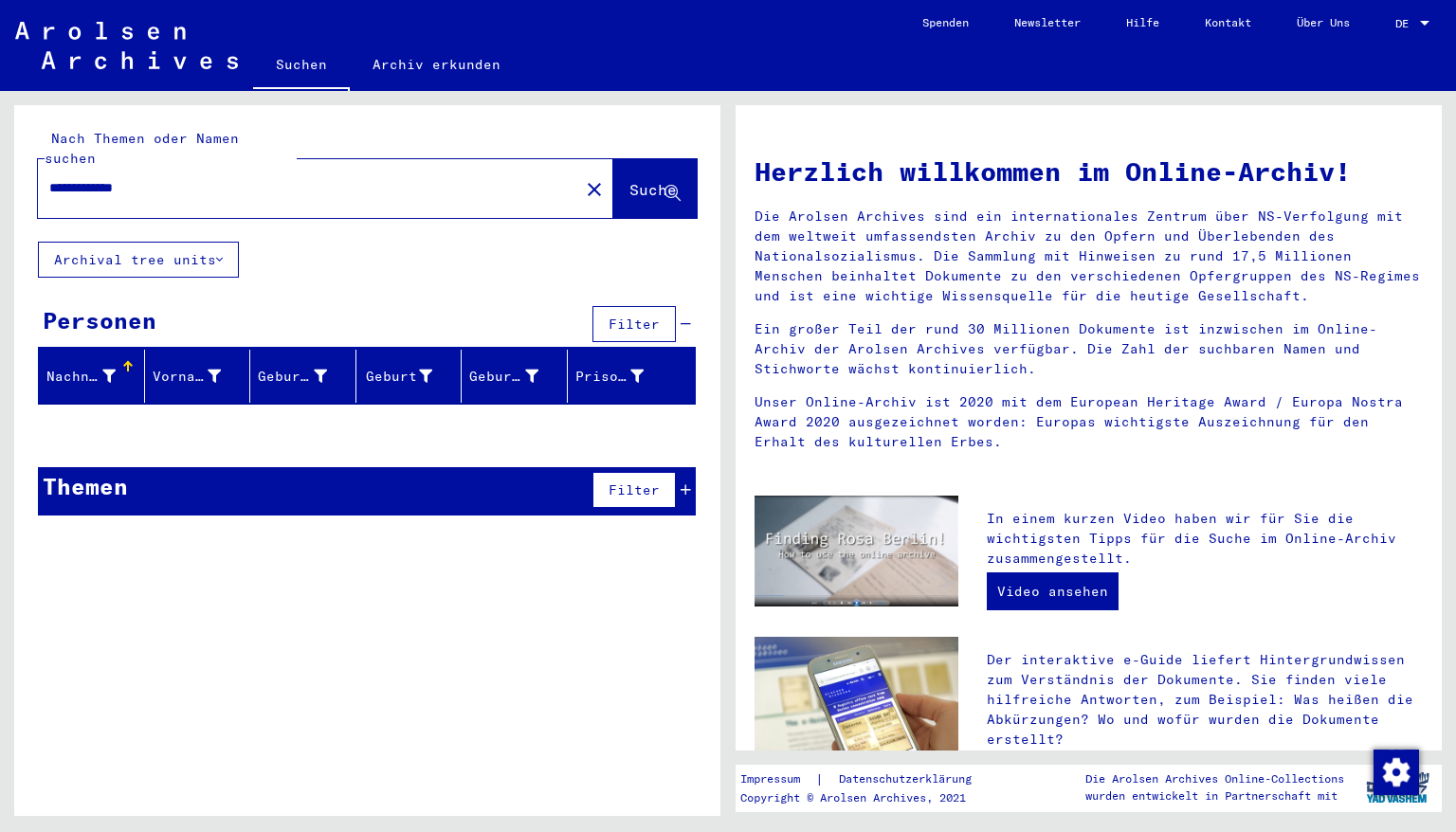 drag, startPoint x: 89, startPoint y: 163, endPoint x: 28, endPoint y: 171, distance: 61.52235 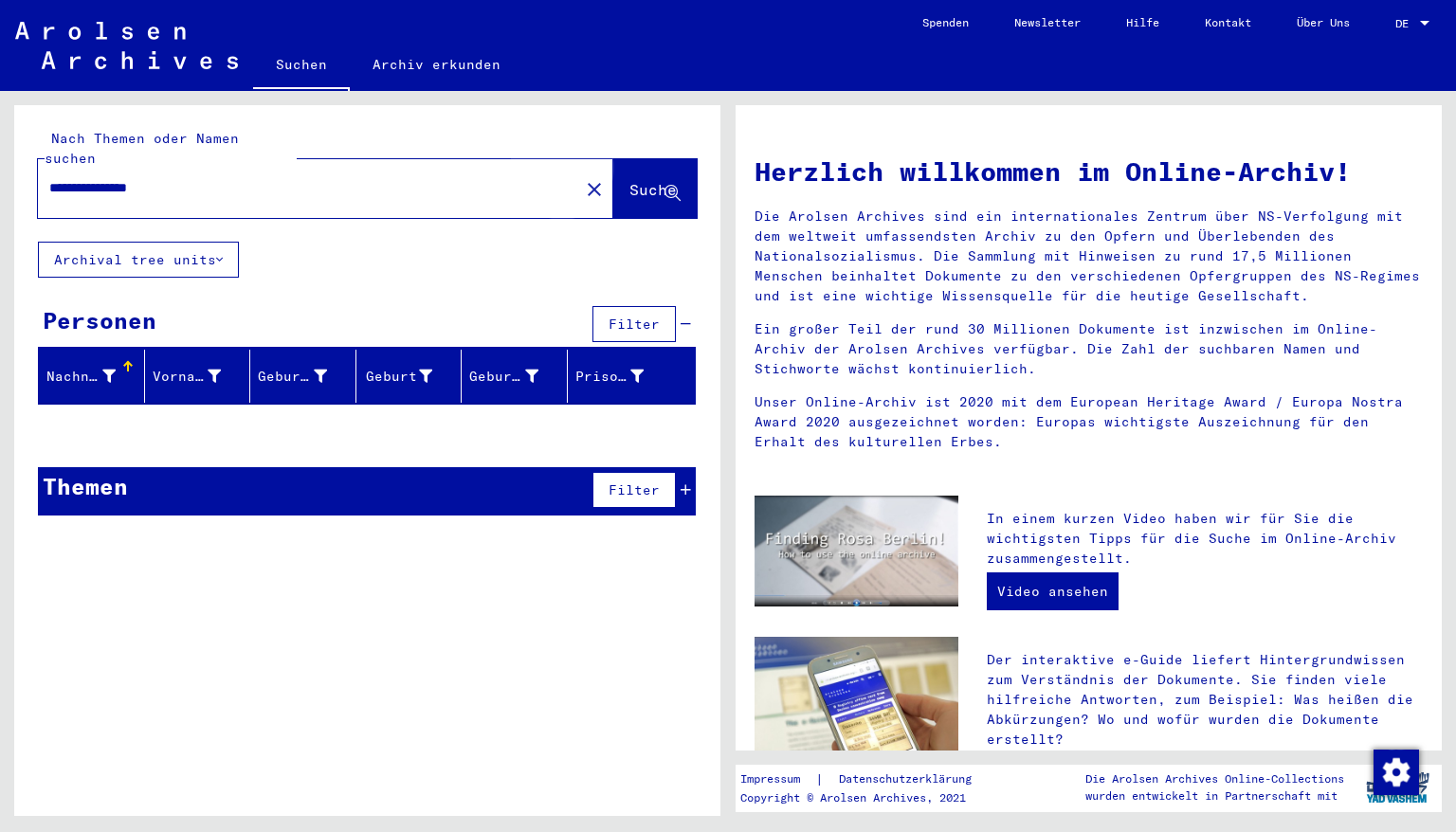 click on "Suche" 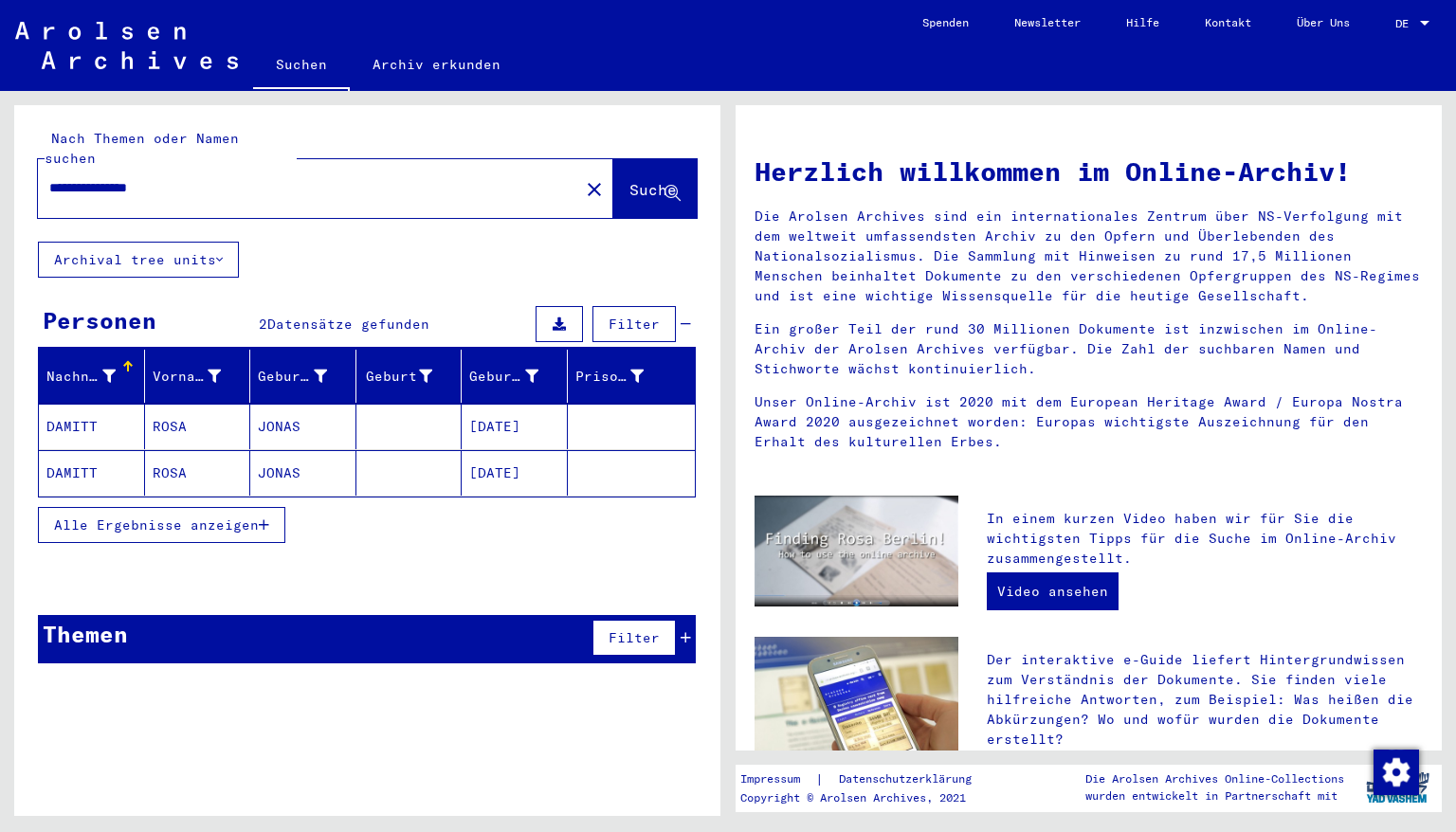 click on "[DATE]" at bounding box center (515, 473) 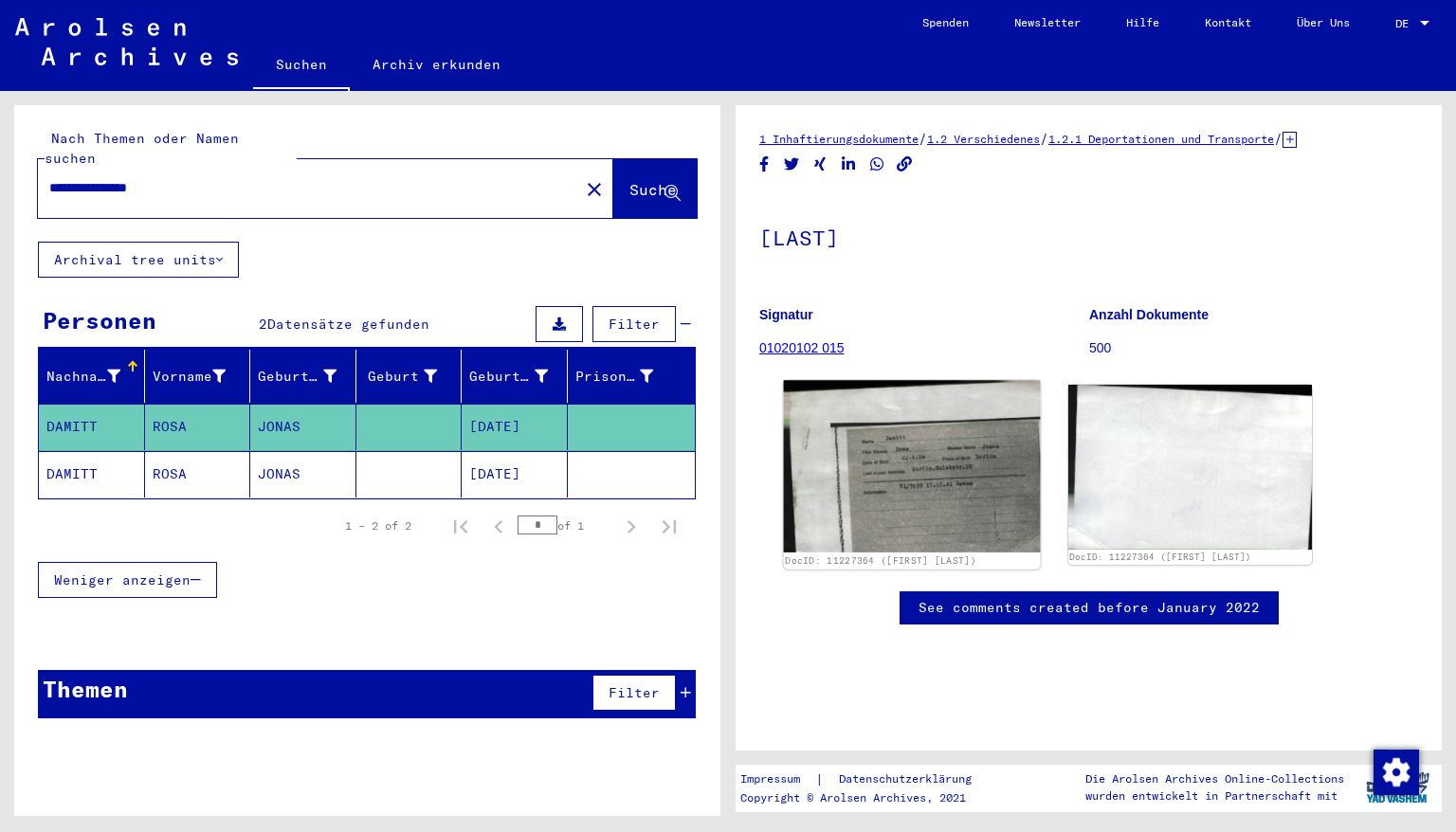 scroll, scrollTop: 0, scrollLeft: 0, axis: both 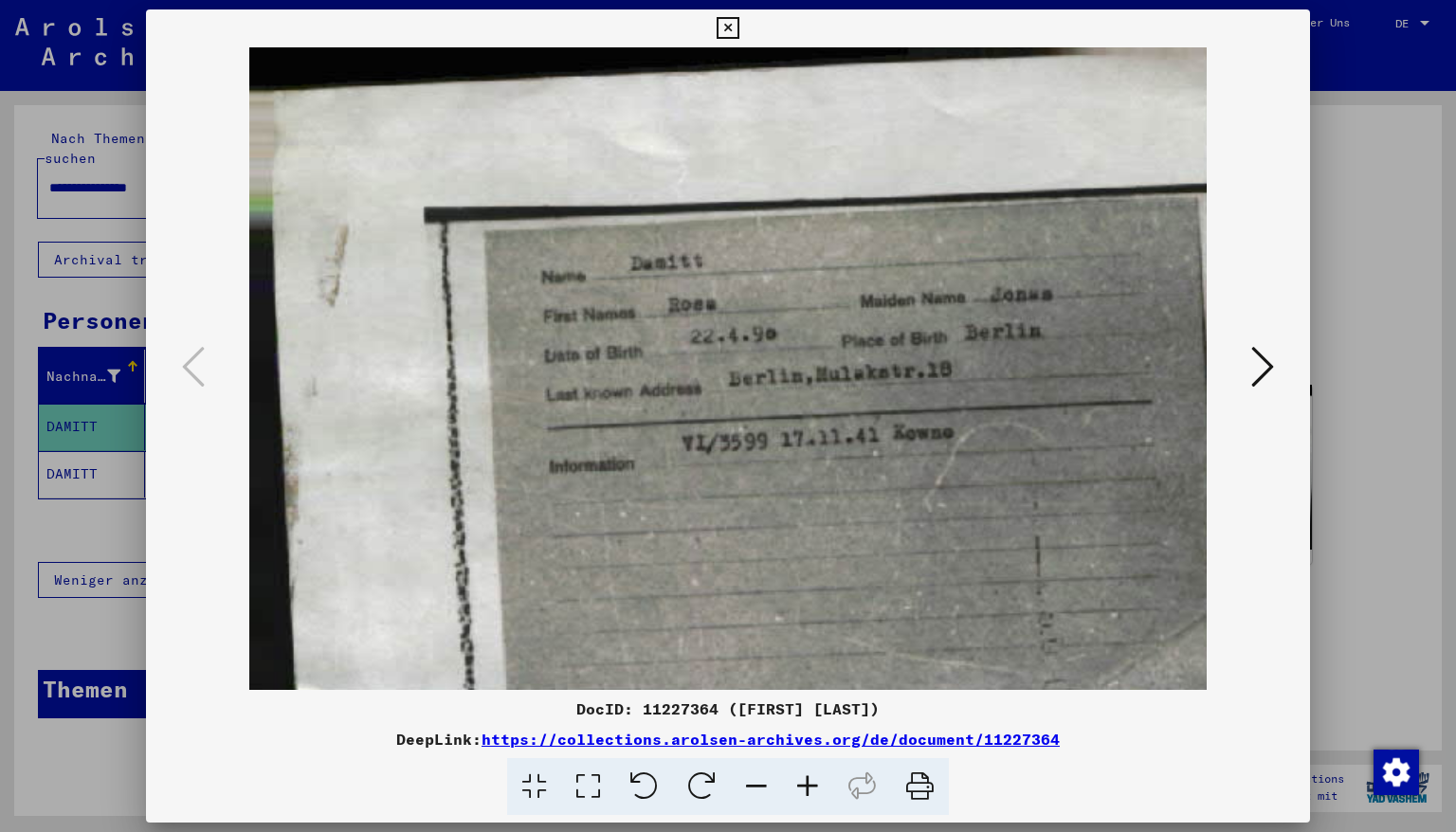 click at bounding box center (727, 28) 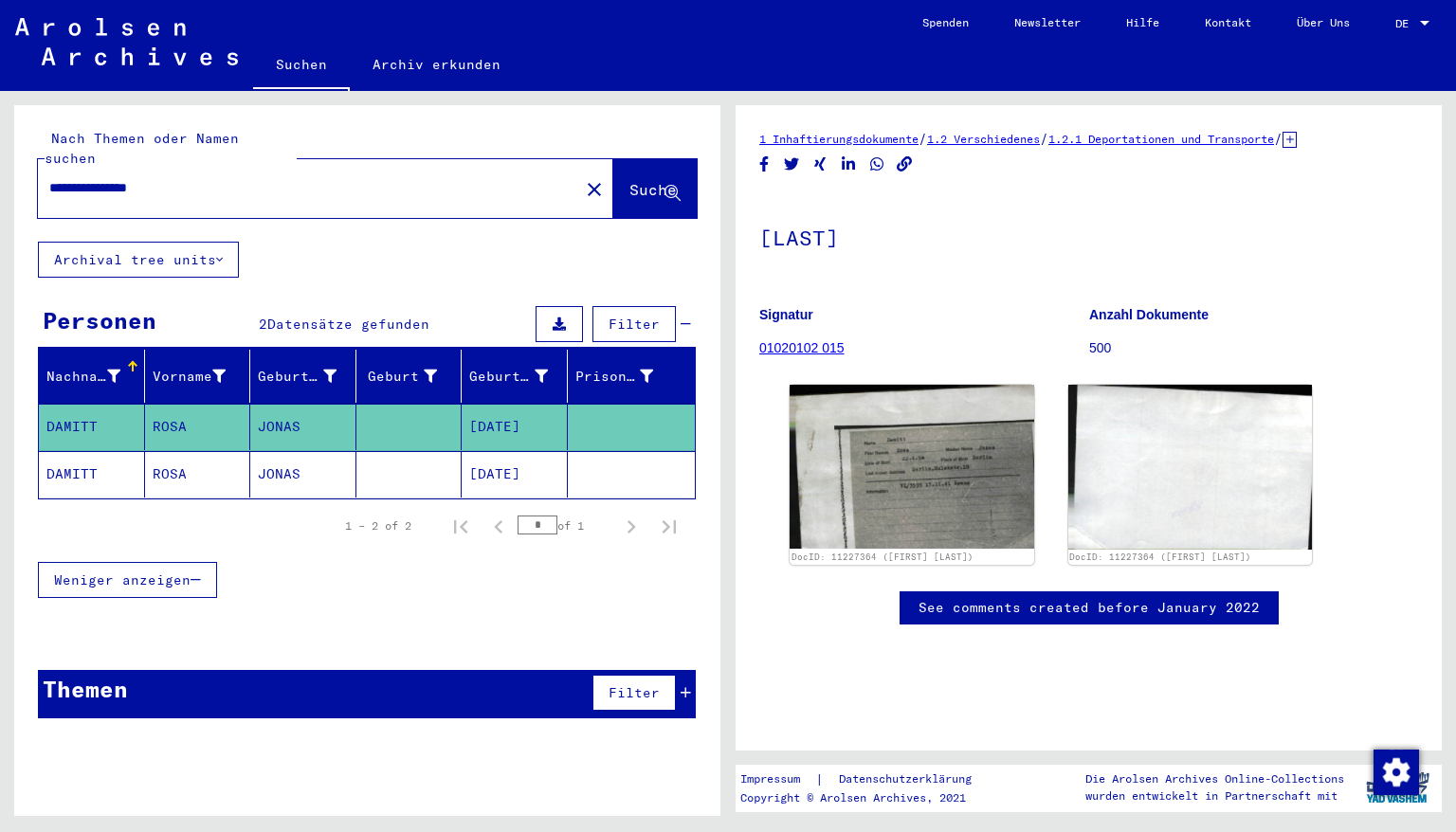 click on "[DATE]" 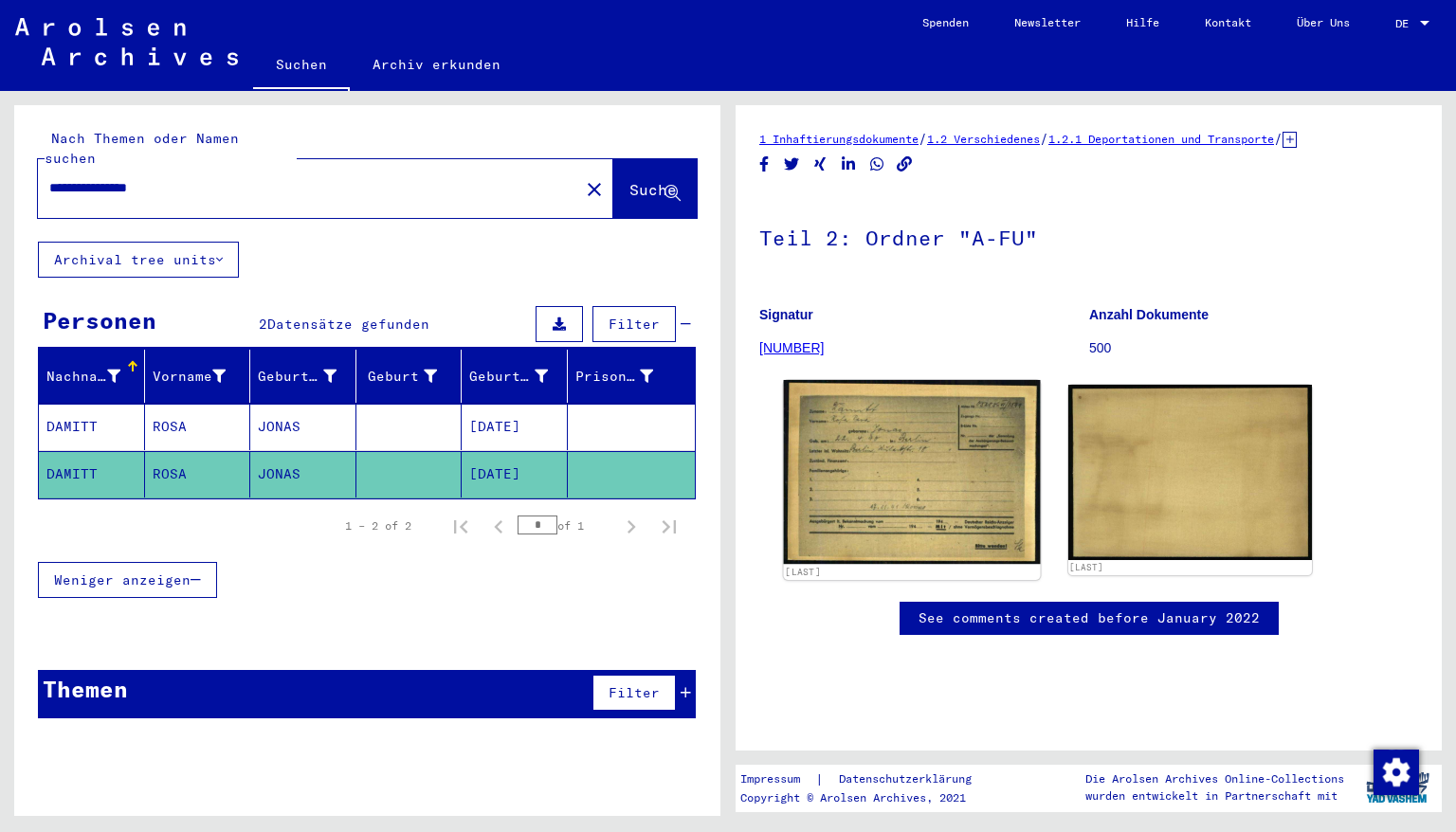 scroll, scrollTop: 0, scrollLeft: 0, axis: both 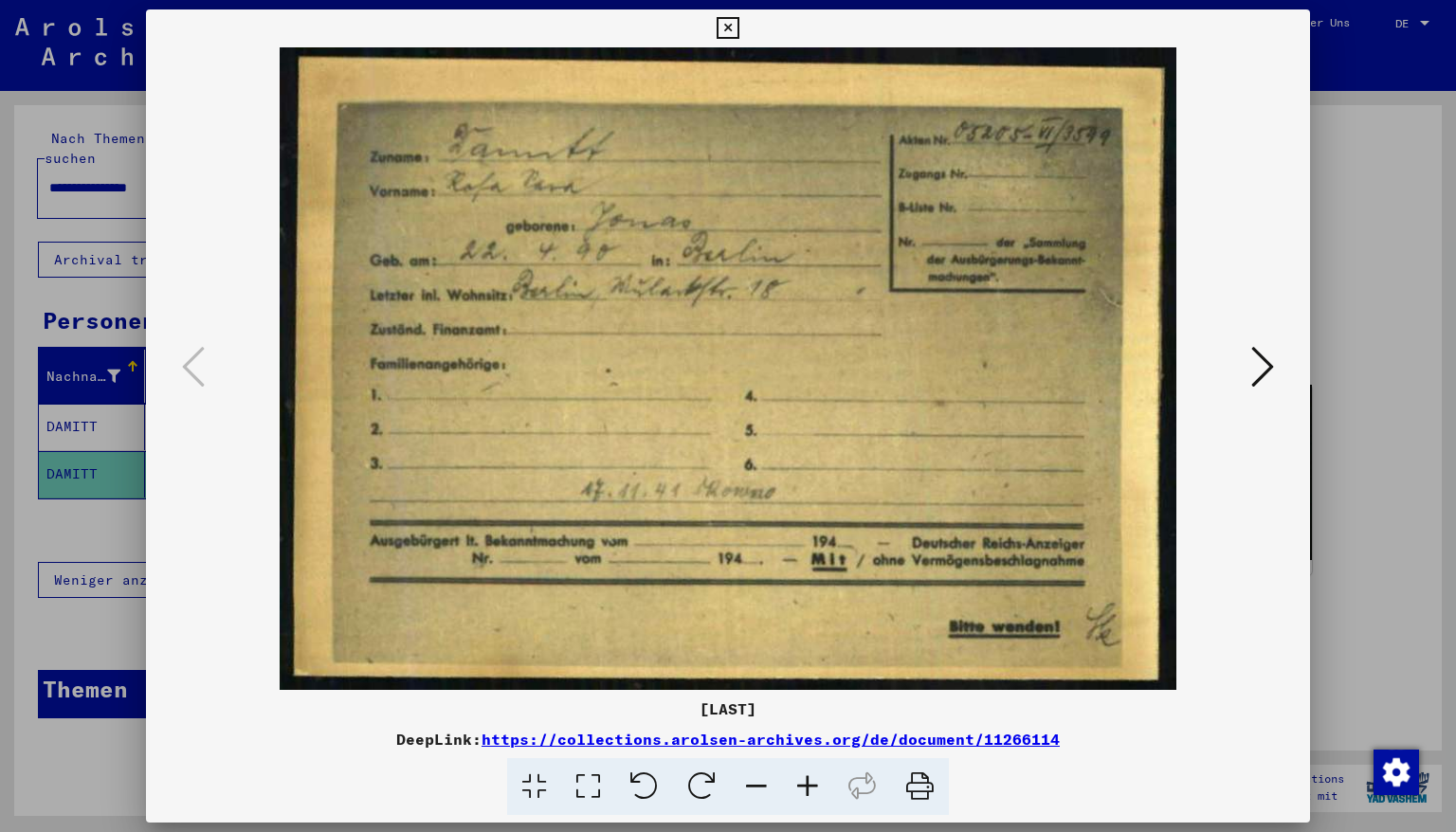 click at bounding box center (727, 28) 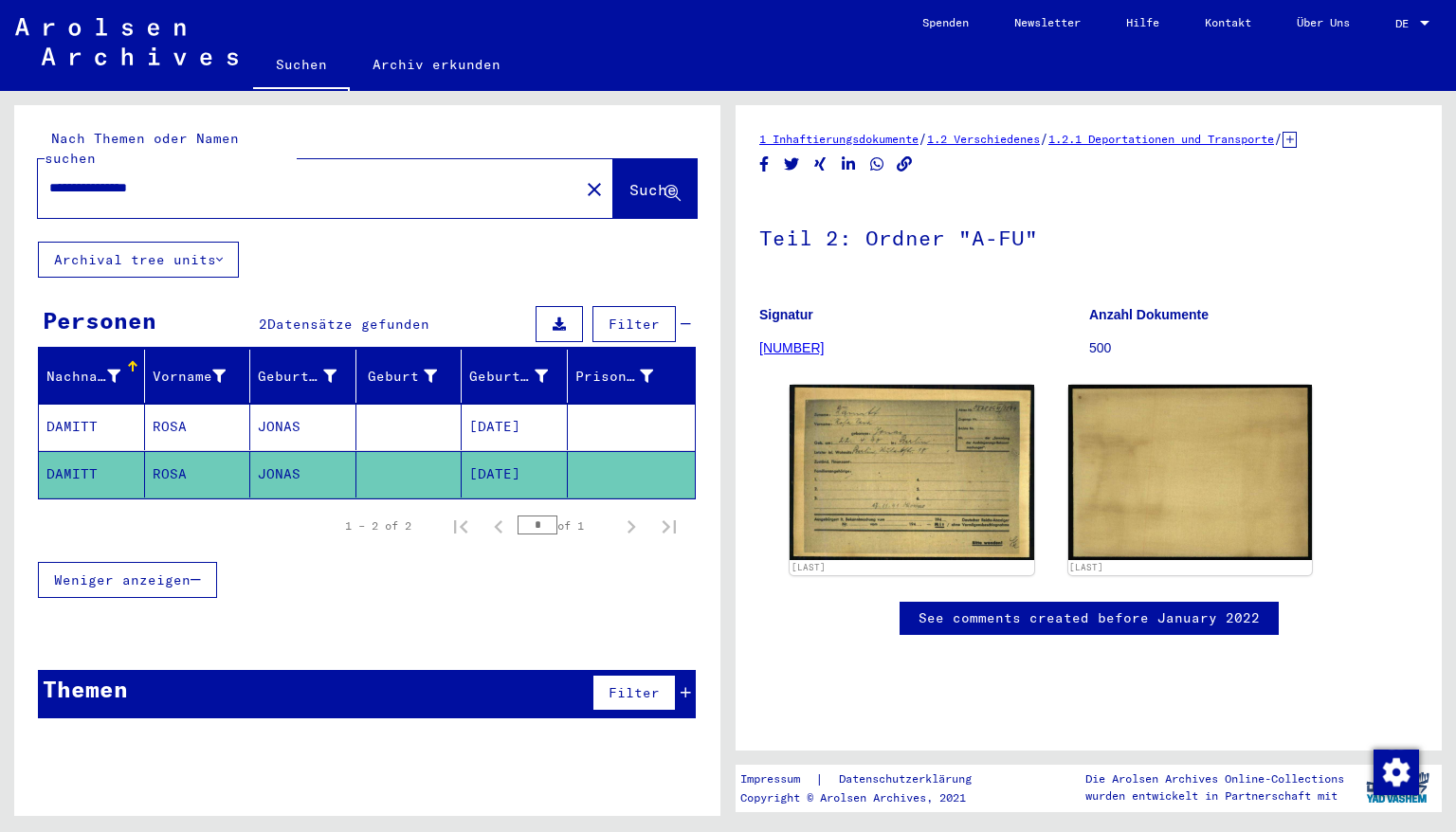 drag, startPoint x: 80, startPoint y: 165, endPoint x: 37, endPoint y: 160, distance: 43.289722 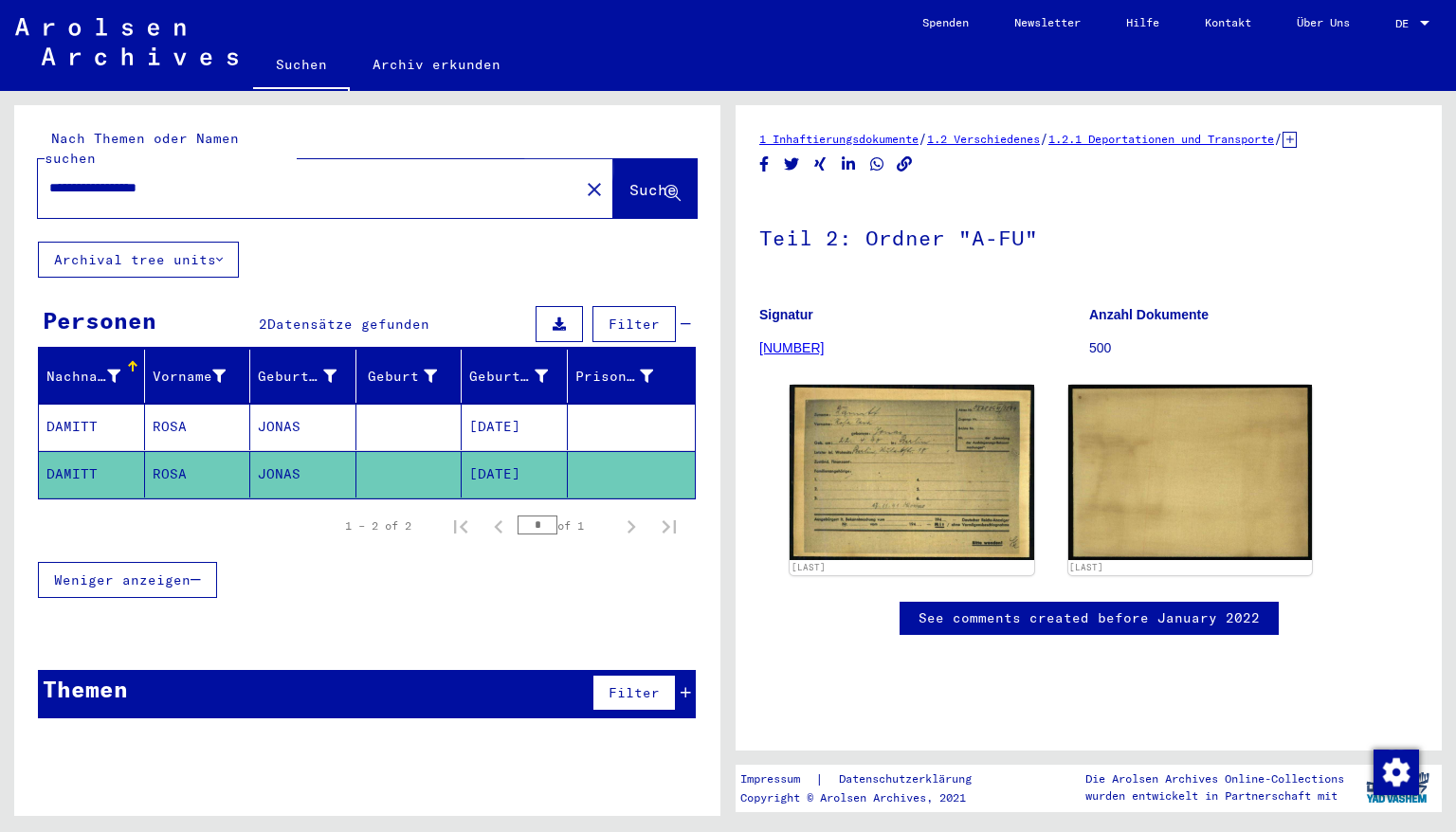 click on "Suche" 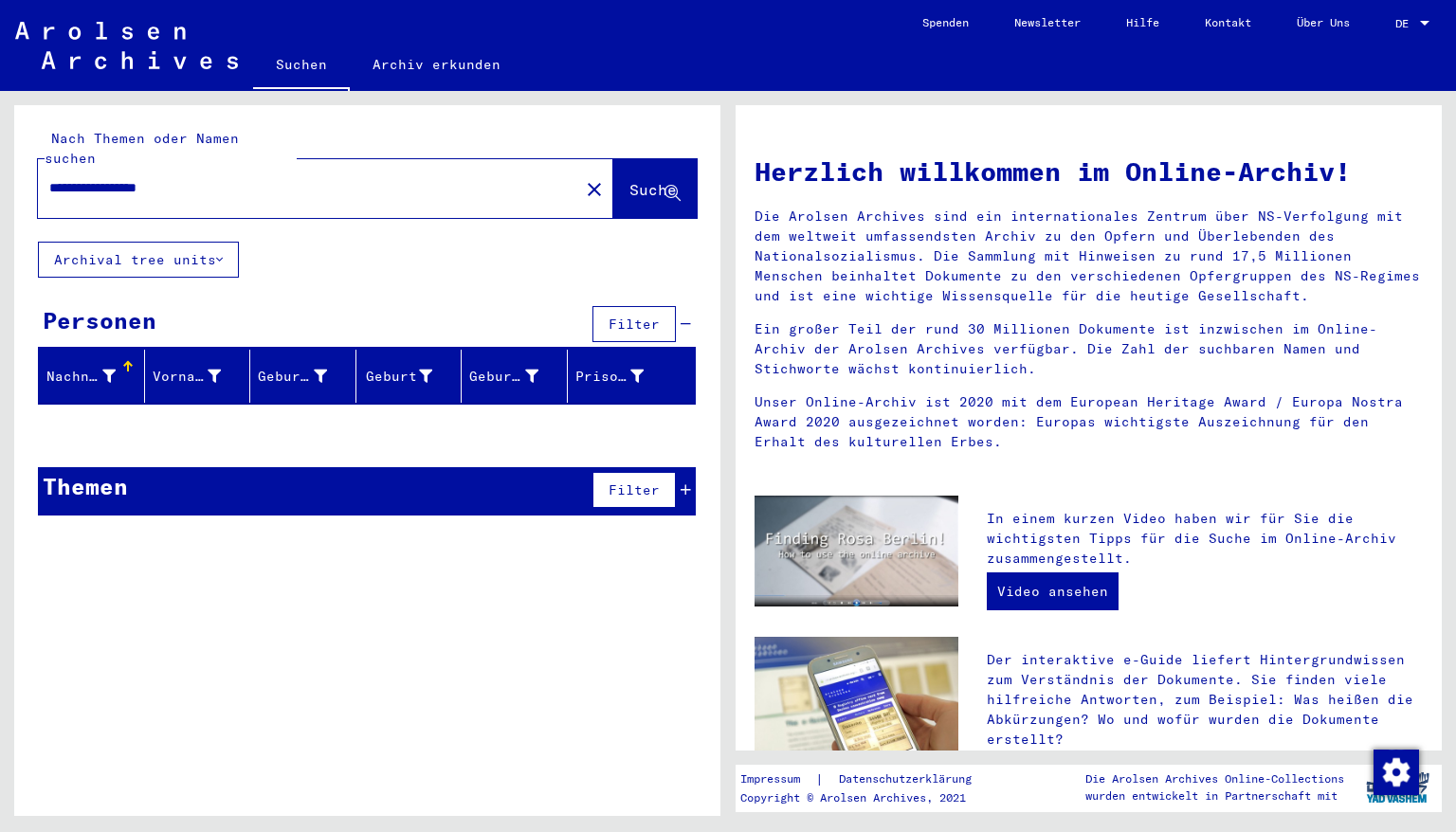click on "**********" at bounding box center [302, 188] 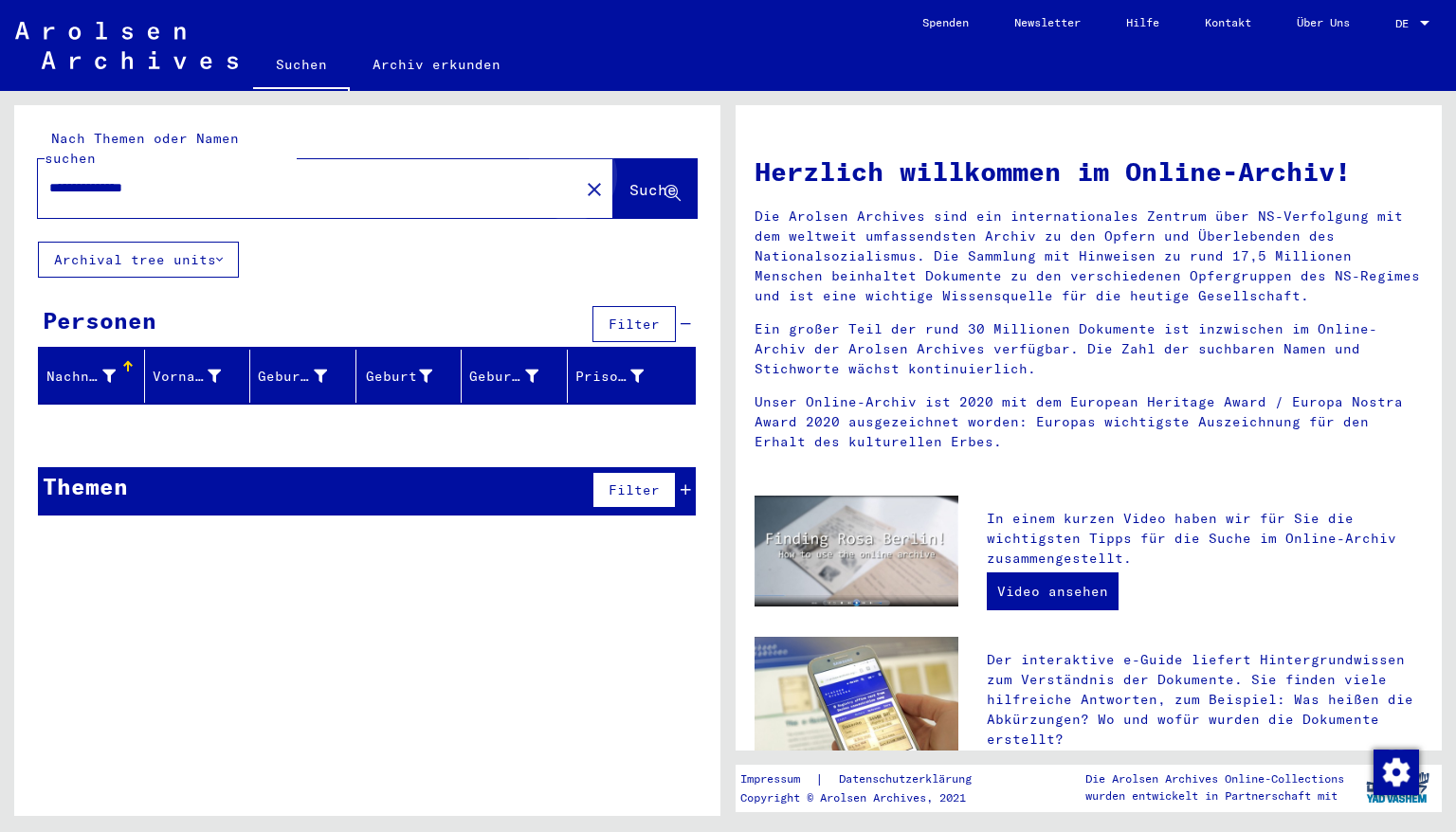 click on "Suche" 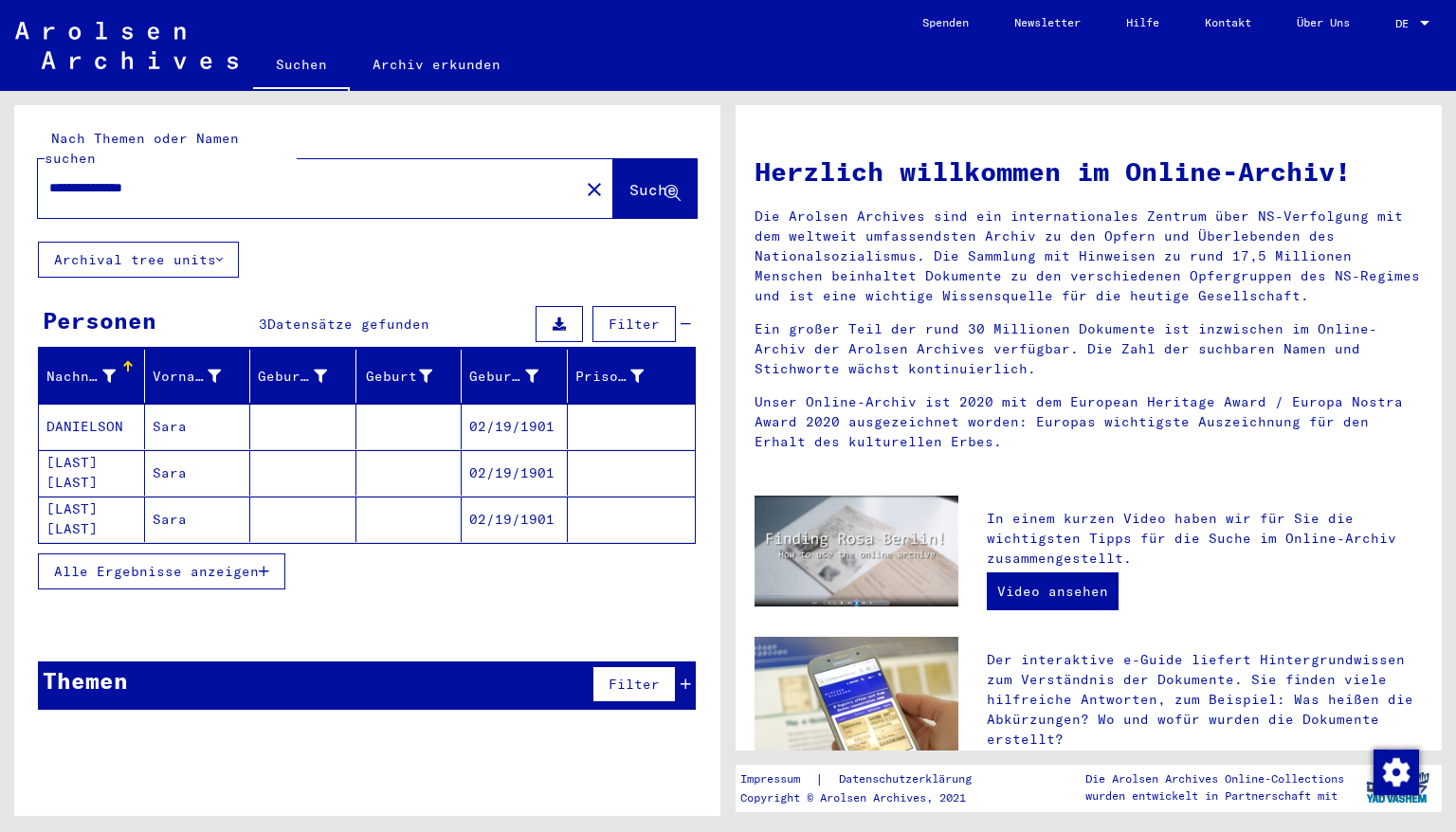 drag, startPoint x: 174, startPoint y: 168, endPoint x: 0, endPoint y: 189, distance: 175.26266 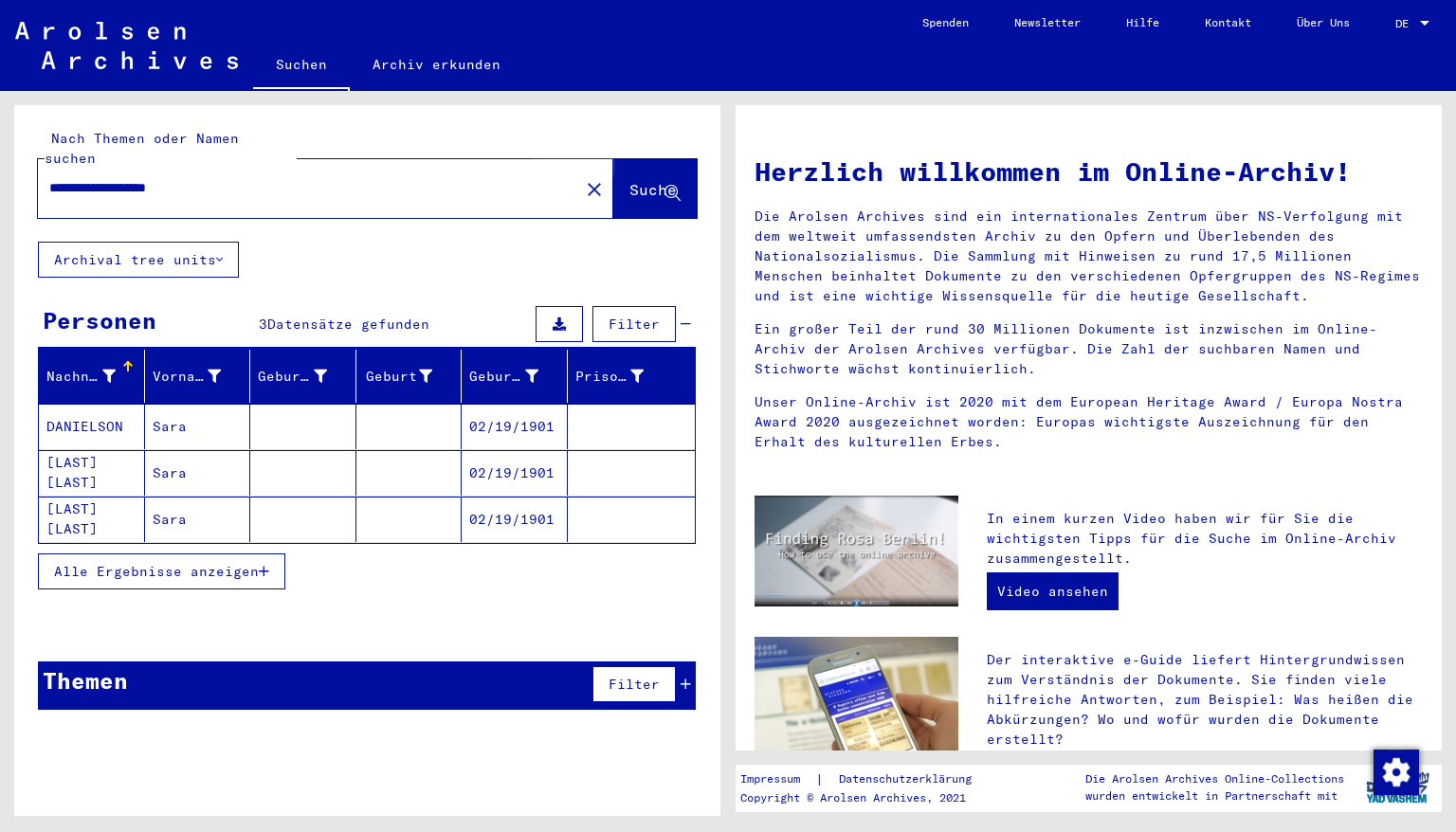 click on "Suche" 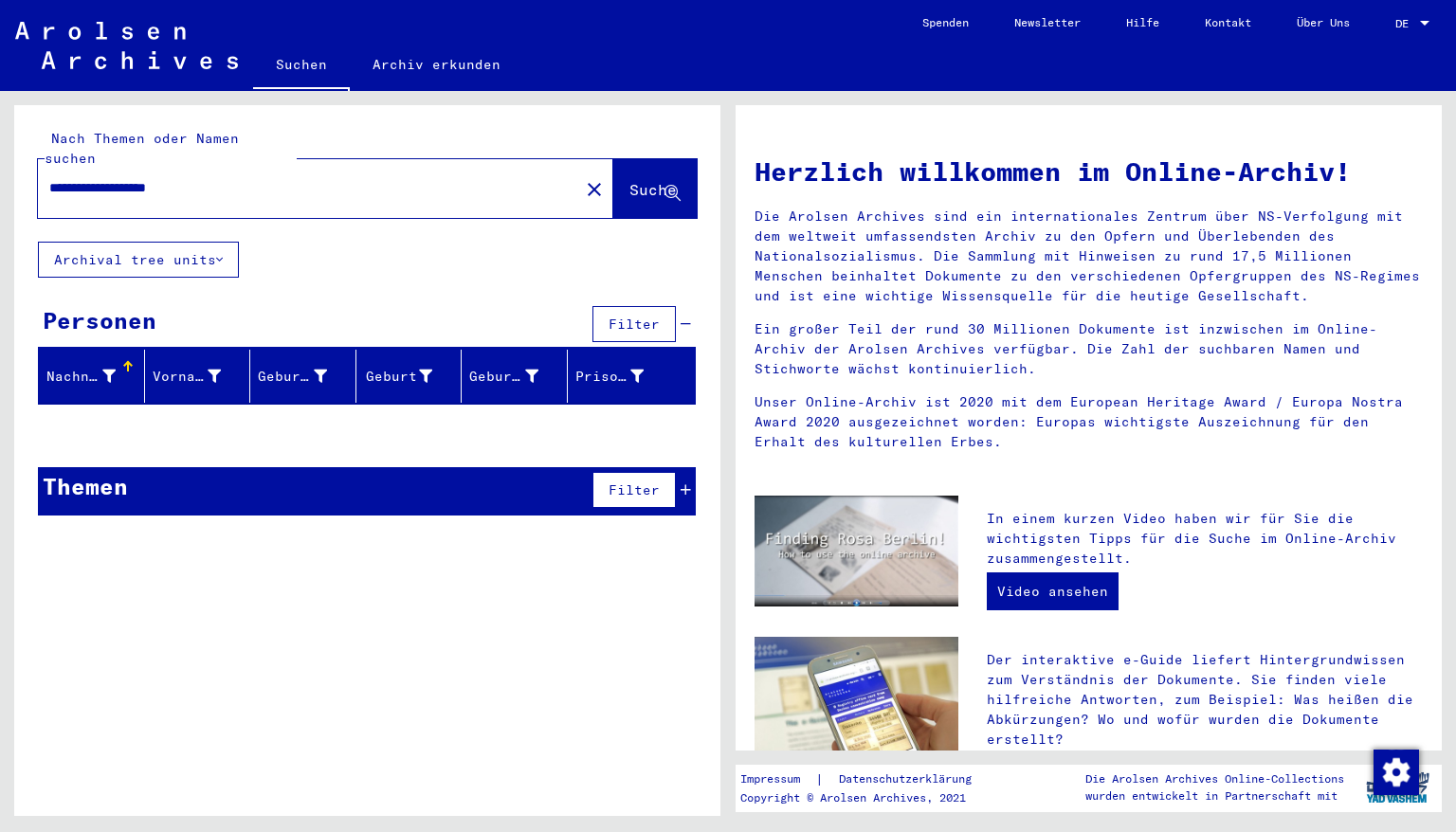 drag, startPoint x: 228, startPoint y: 159, endPoint x: 0, endPoint y: 155, distance: 228.03509 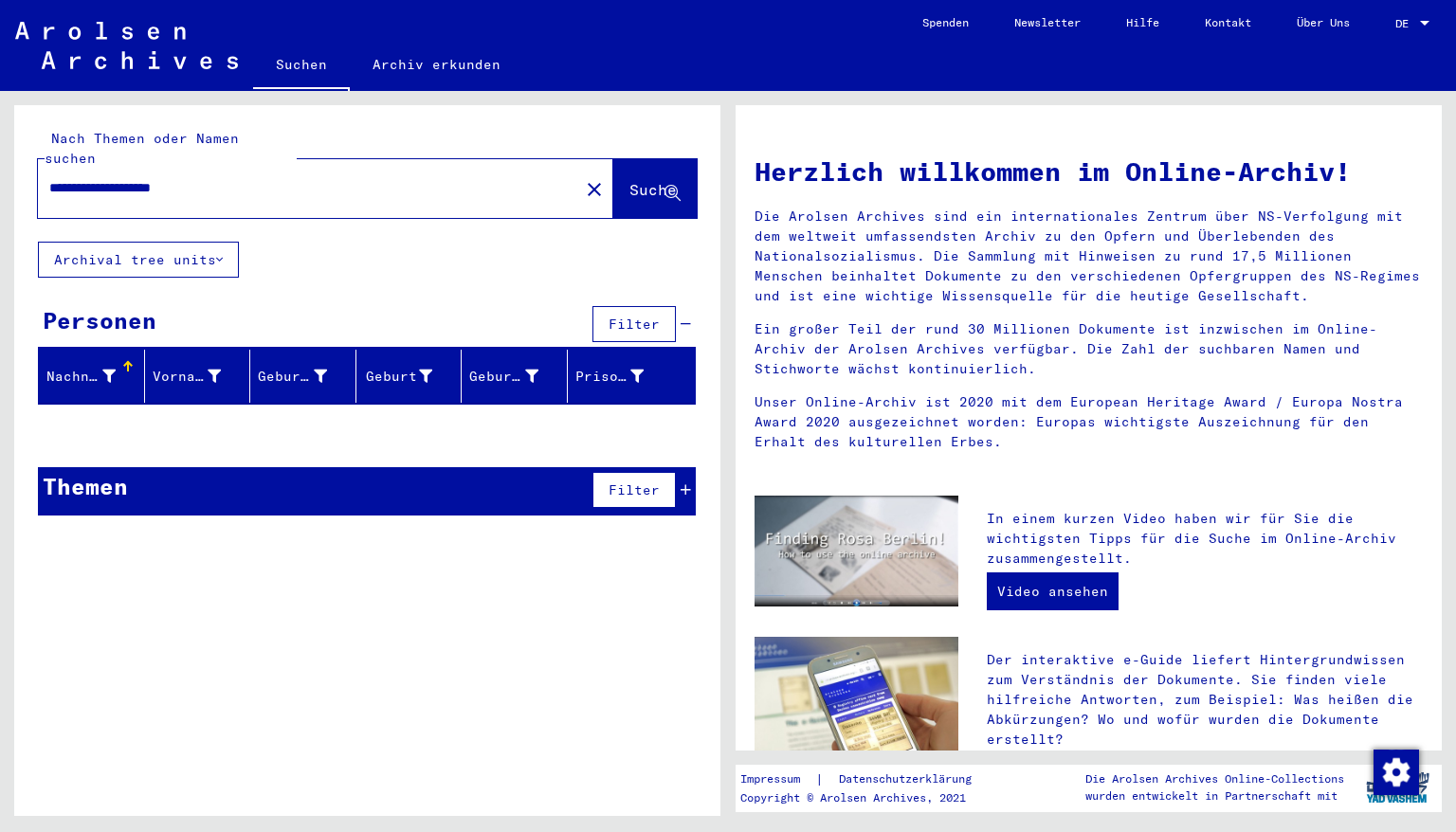 click on "Suche" 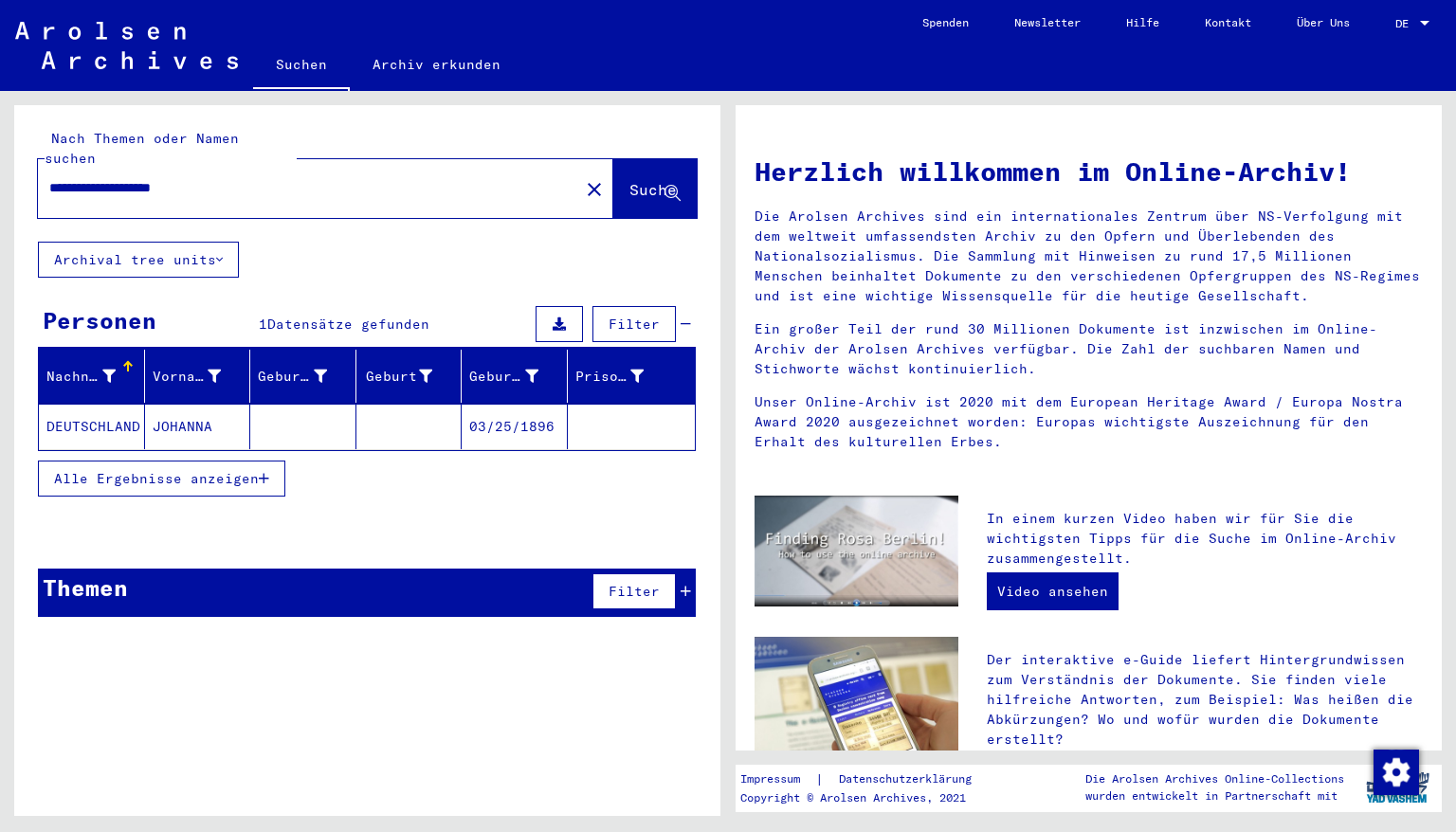 drag, startPoint x: 229, startPoint y: 172, endPoint x: 0, endPoint y: 177, distance: 229.05458 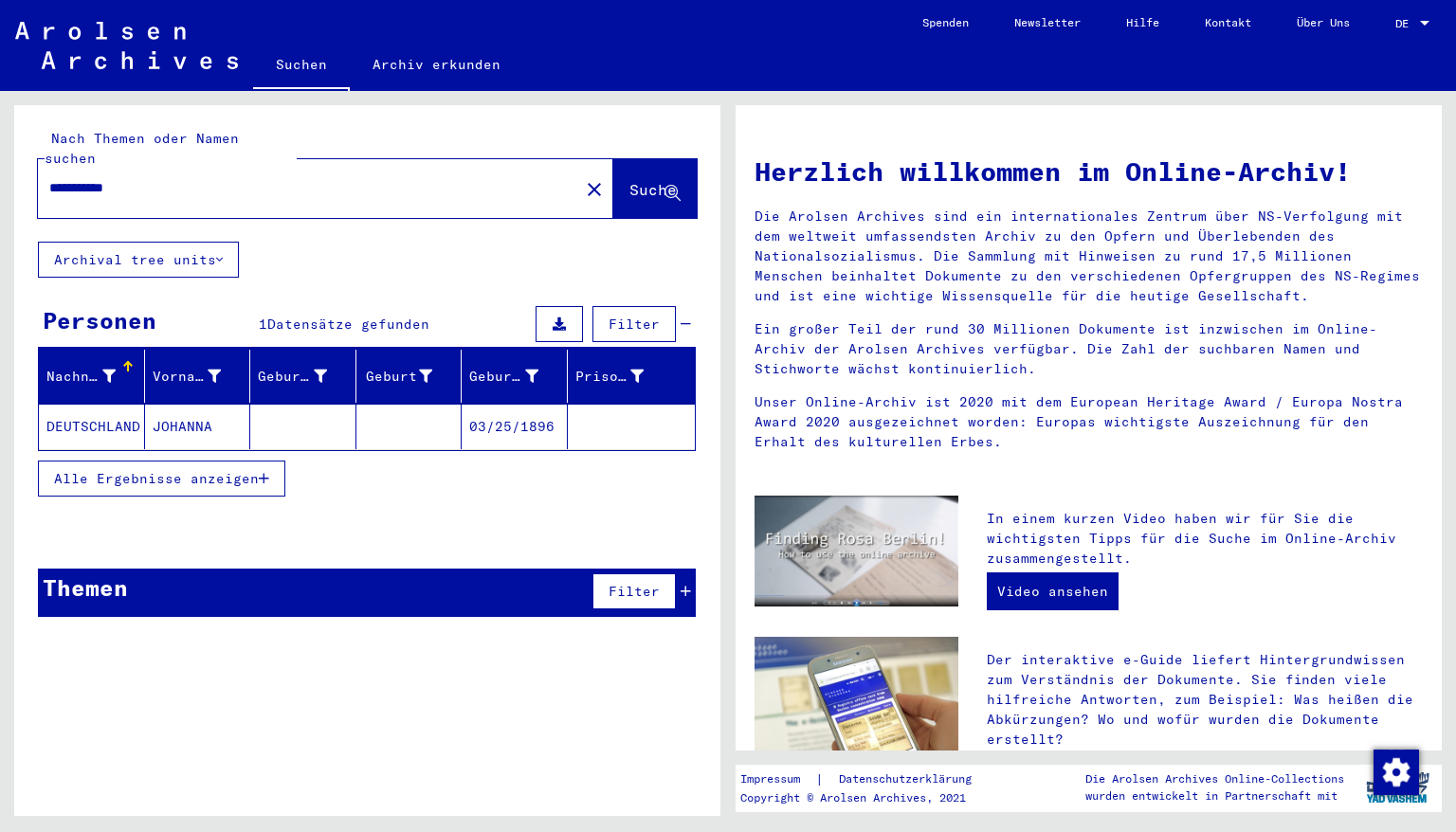 click on "Suche" 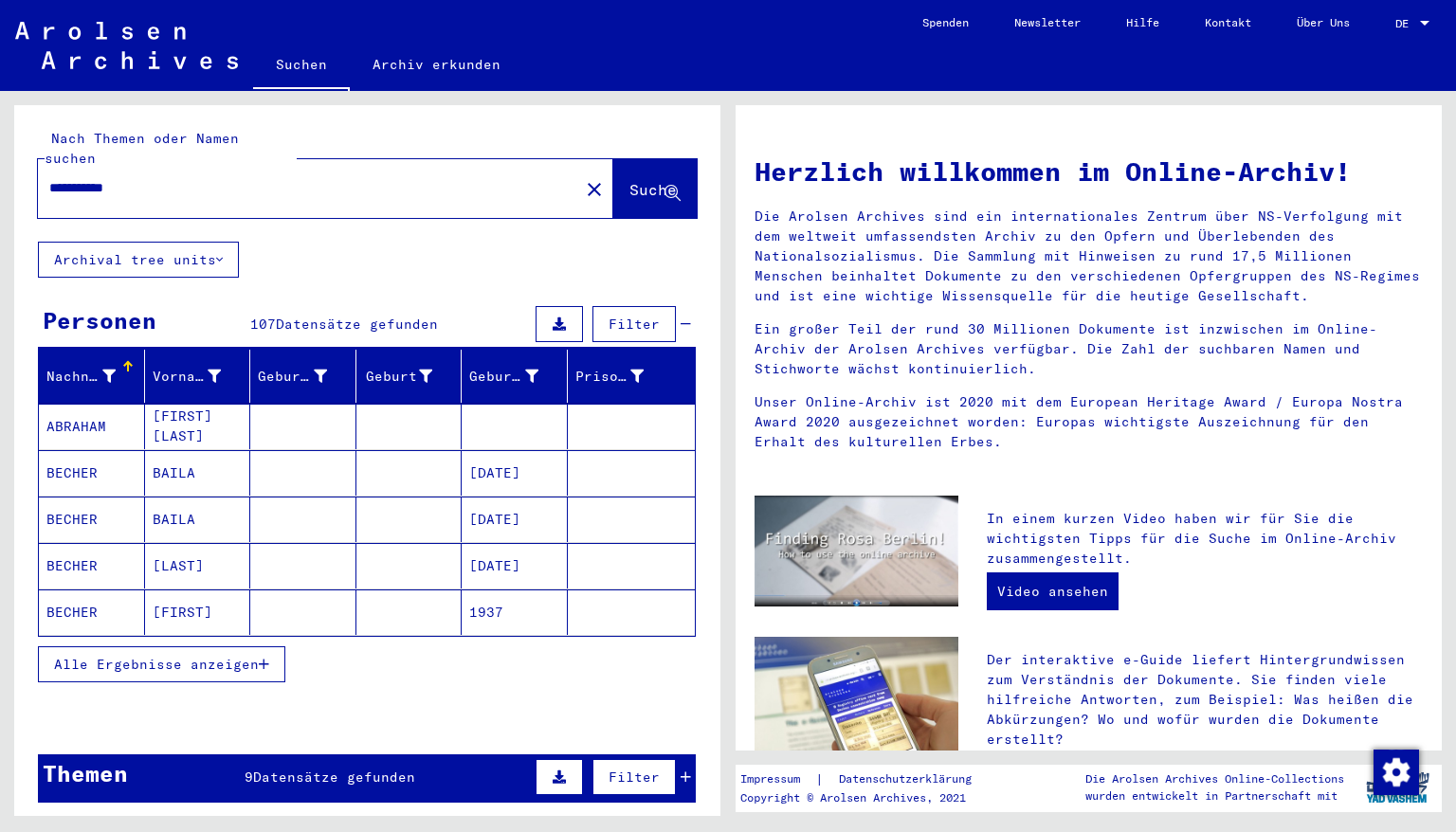 click on "**********" at bounding box center (302, 188) 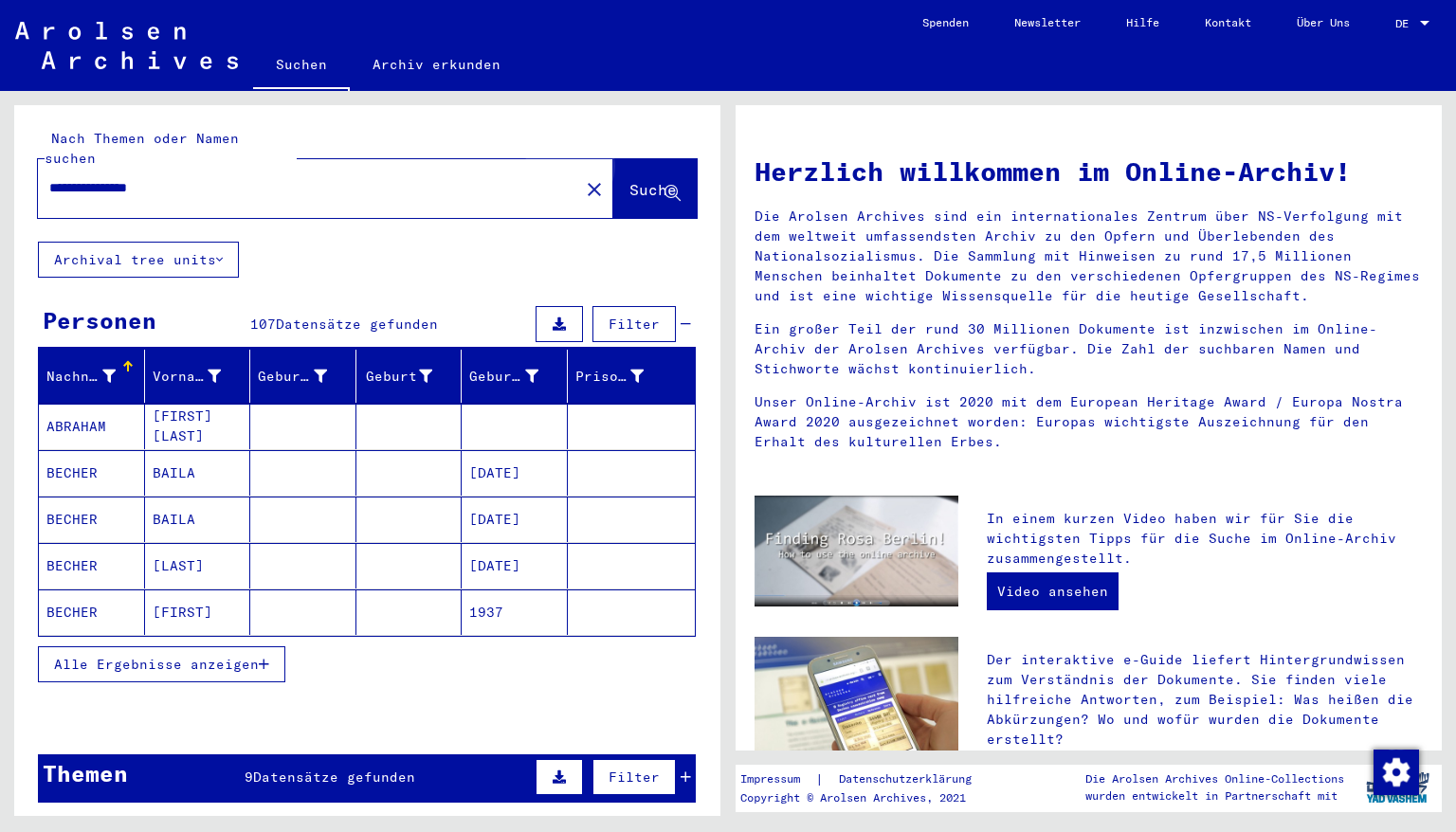 click on "Suche" 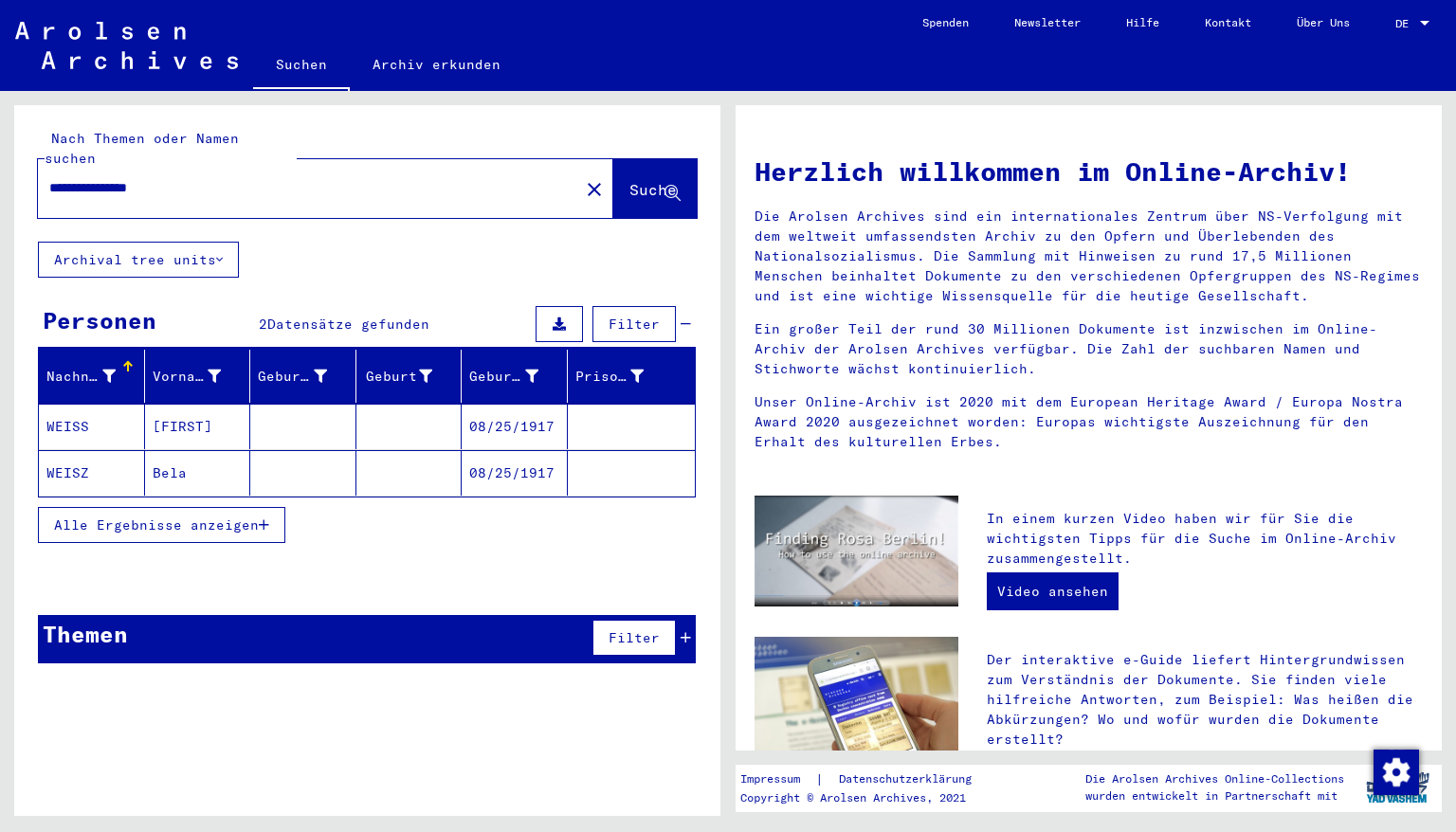 drag, startPoint x: 91, startPoint y: 172, endPoint x: 42, endPoint y: 200, distance: 56.435804 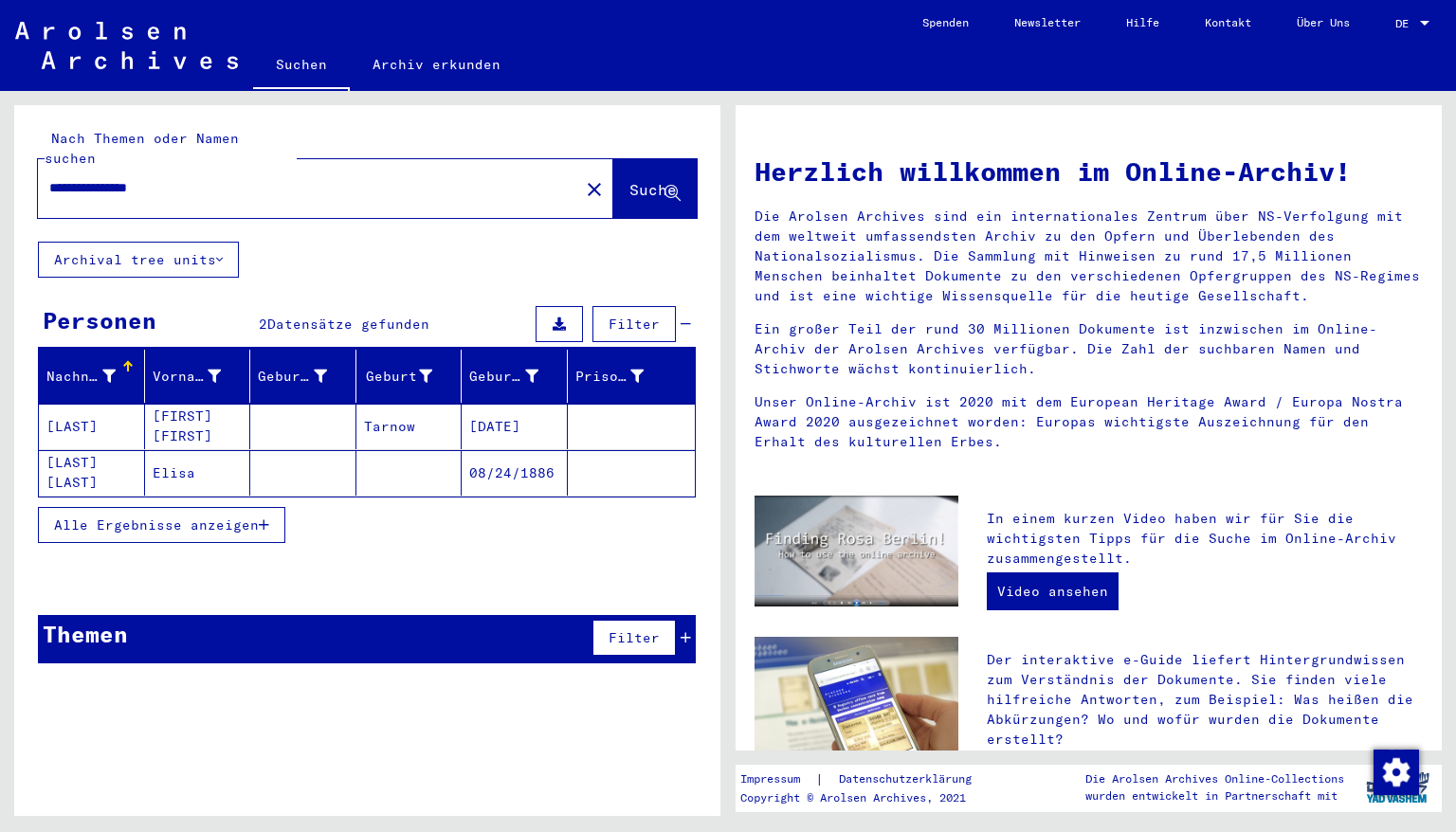 drag, startPoint x: 143, startPoint y: 162, endPoint x: 99, endPoint y: 177, distance: 46.486557 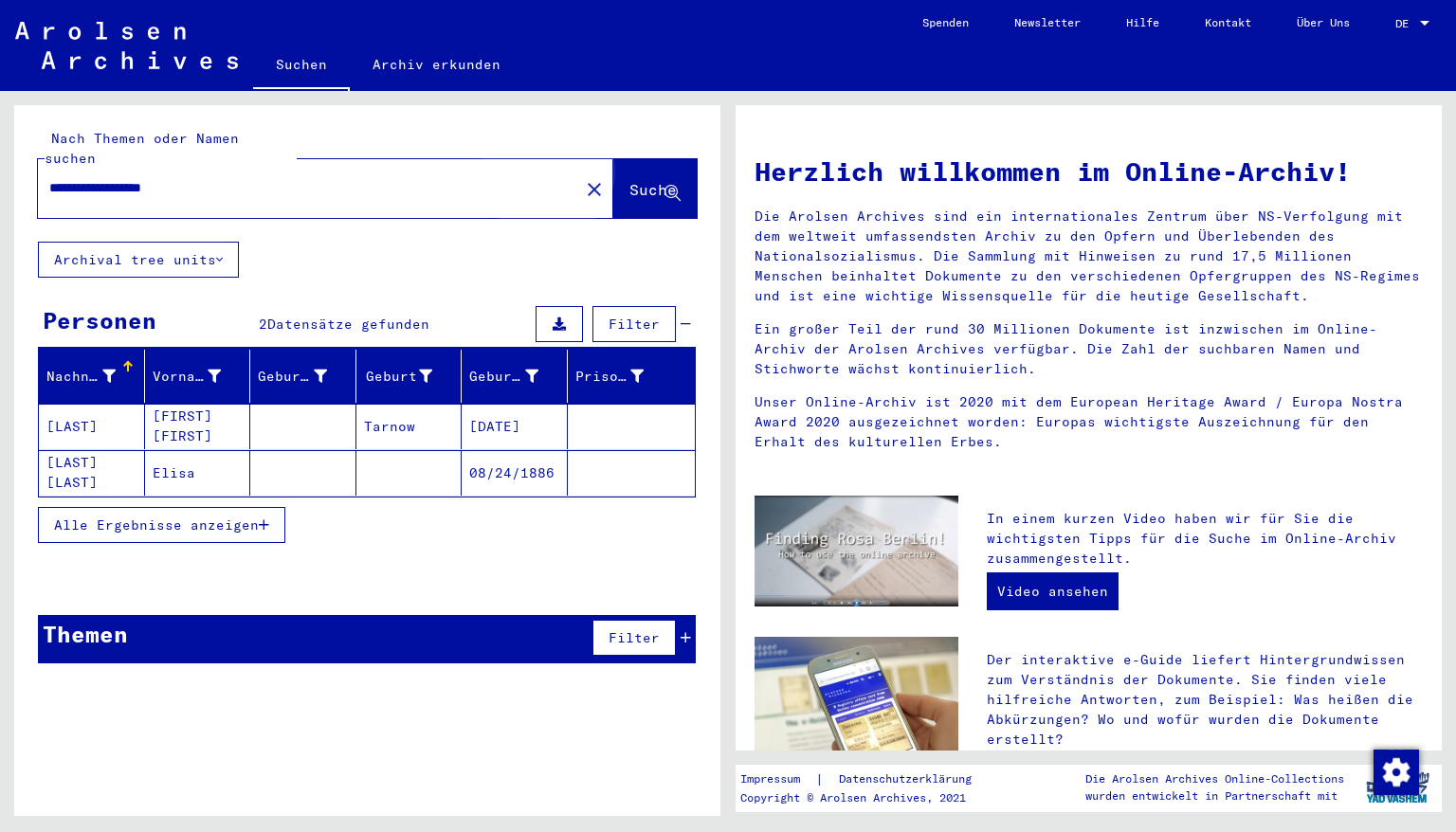 click on "Suche" 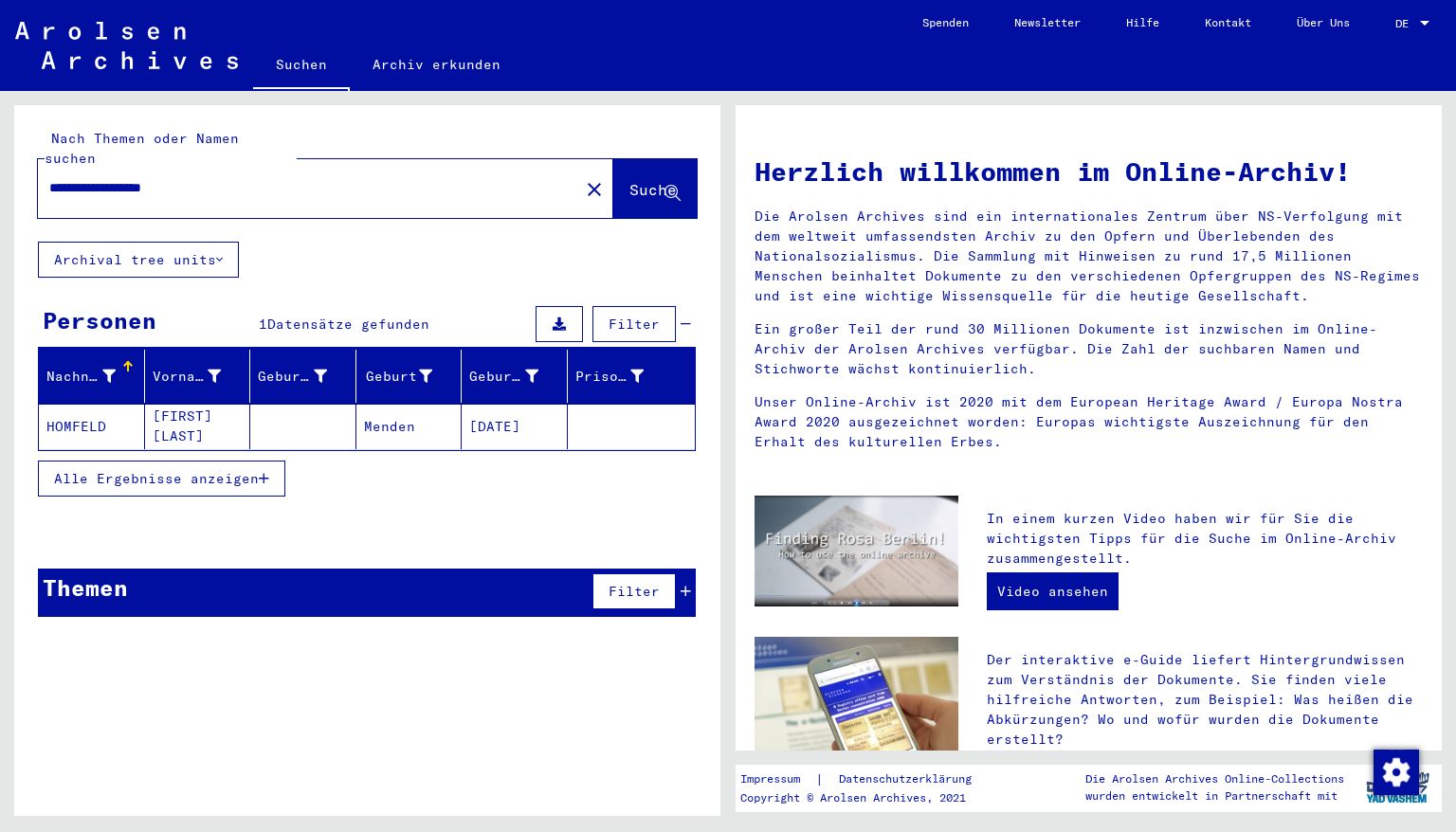 drag, startPoint x: 163, startPoint y: 167, endPoint x: 99, endPoint y: 186, distance: 66.76077 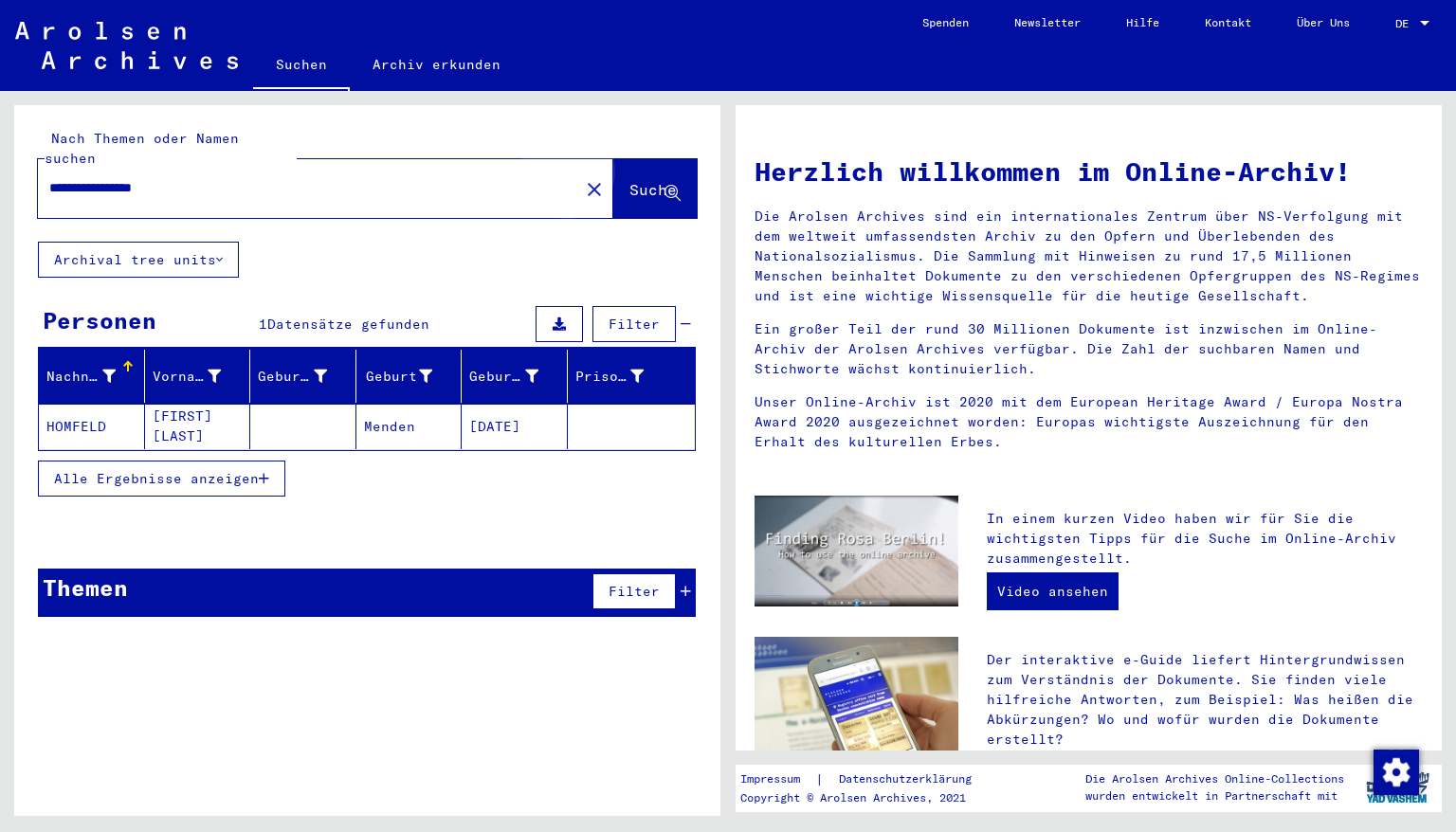 click on "Suche" 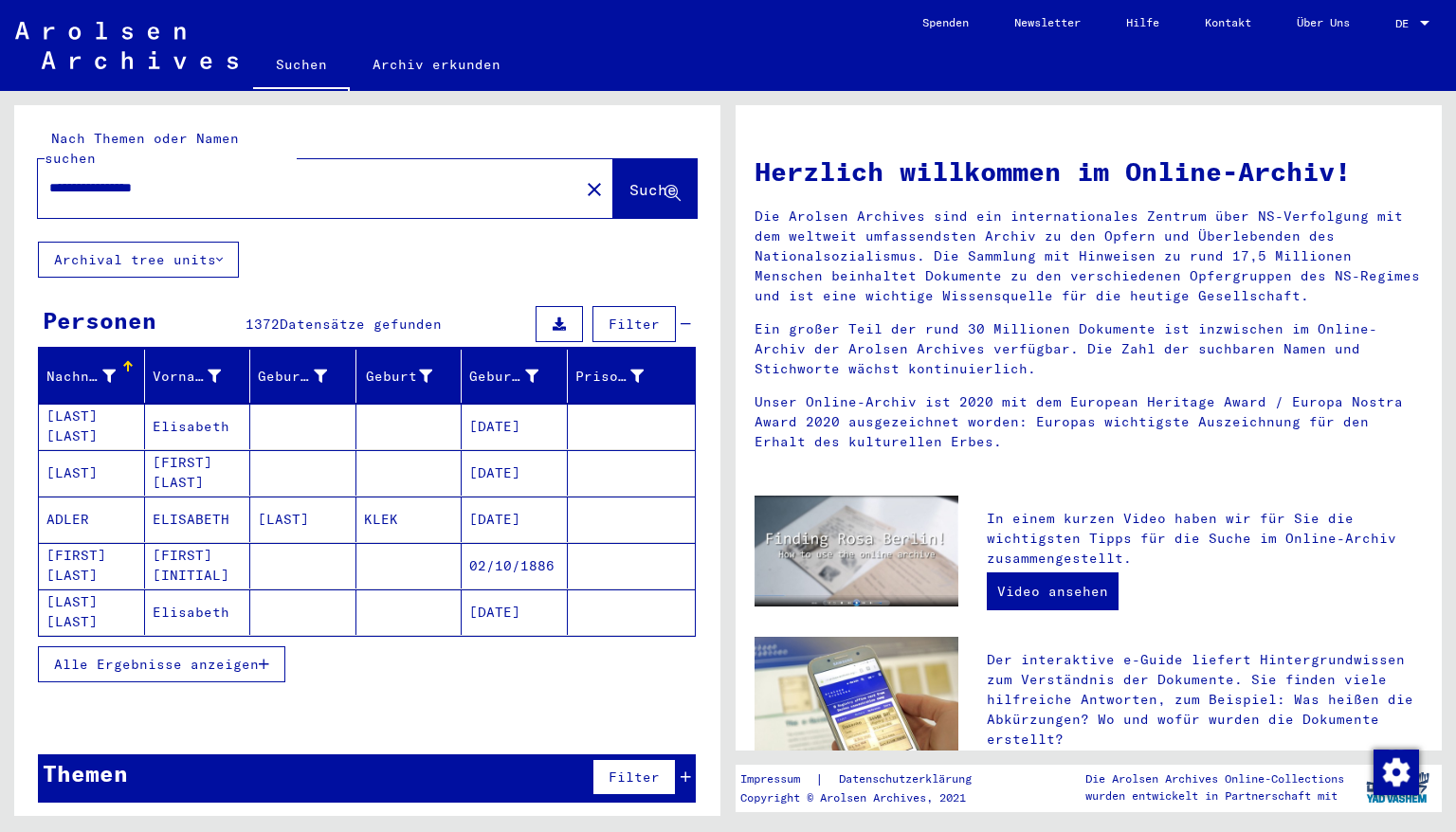 drag, startPoint x: 200, startPoint y: 172, endPoint x: 0, endPoint y: 113, distance: 208.52098 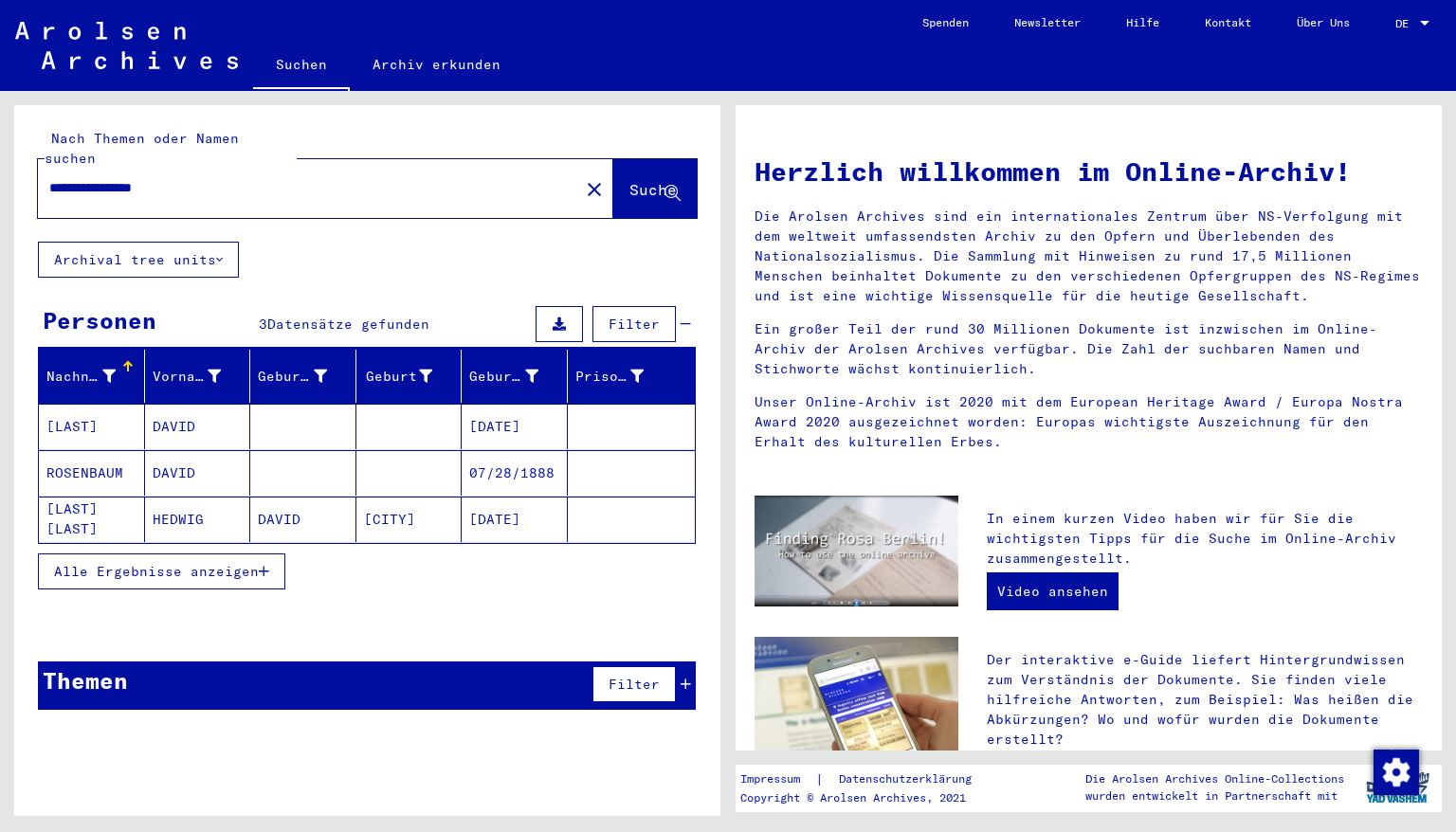 click on "[DATE]" 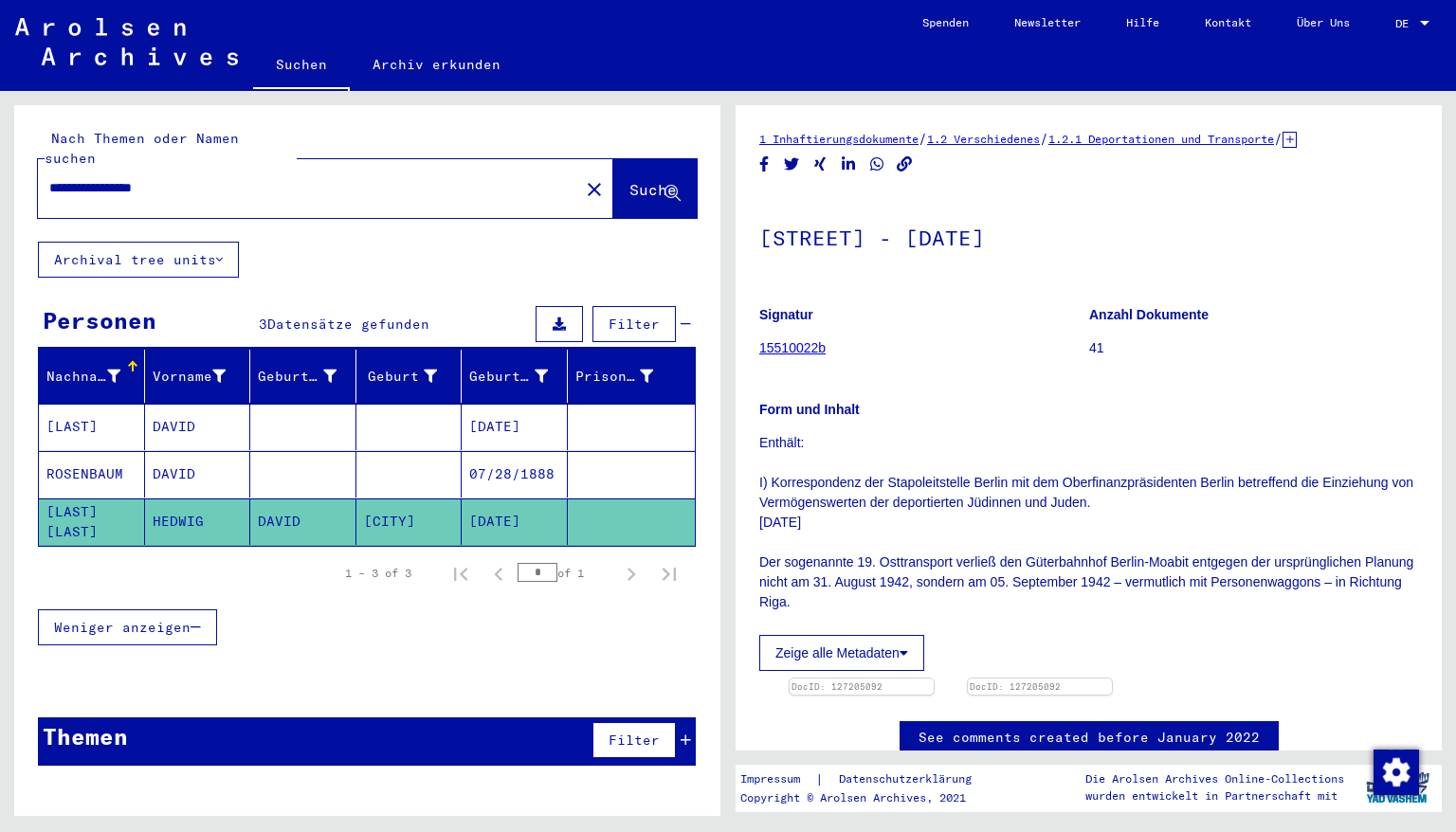 click on "Signatur [NUMBER]" 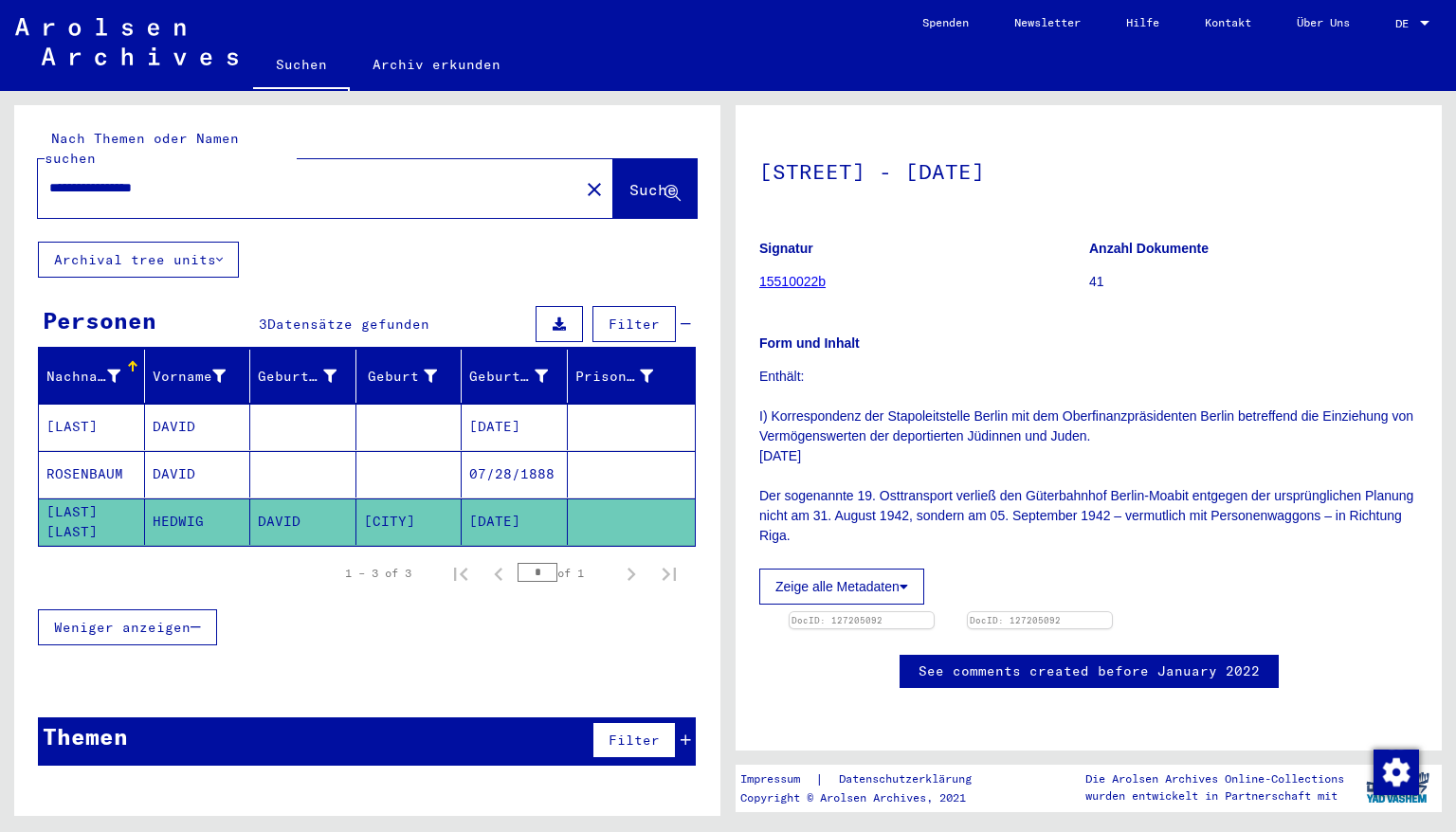 scroll, scrollTop: 0, scrollLeft: 0, axis: both 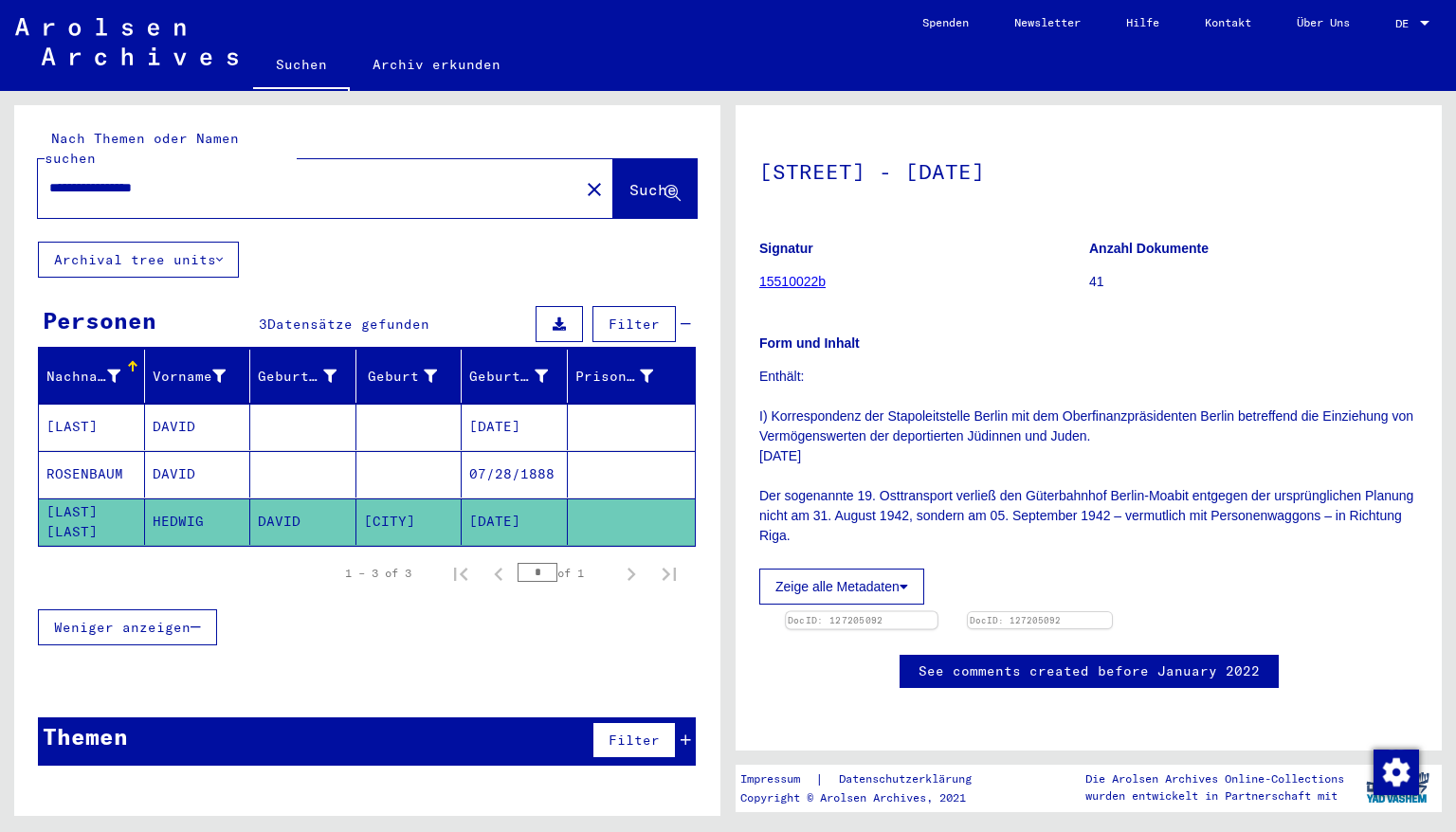 click 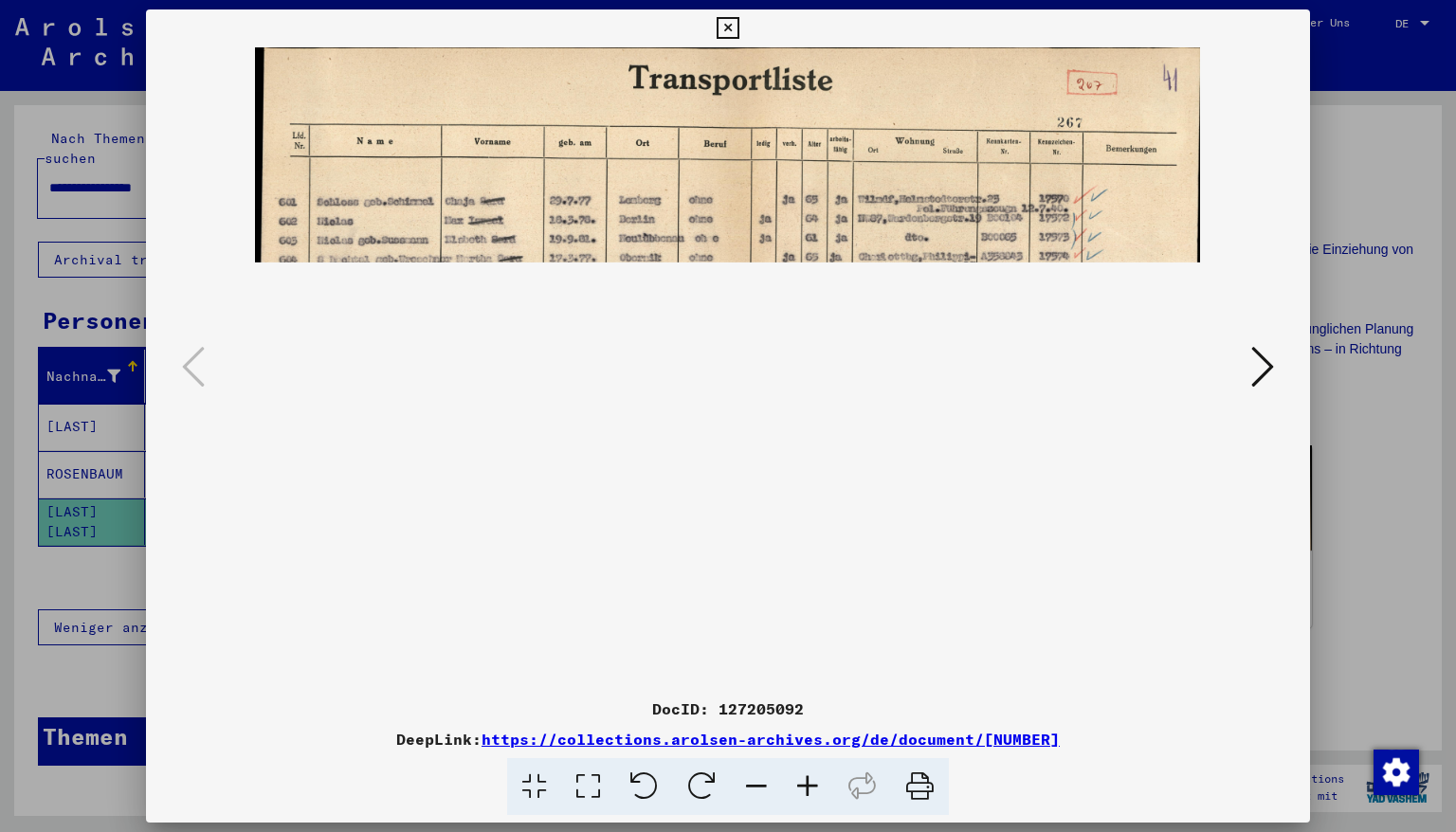 click at bounding box center (808, 787) 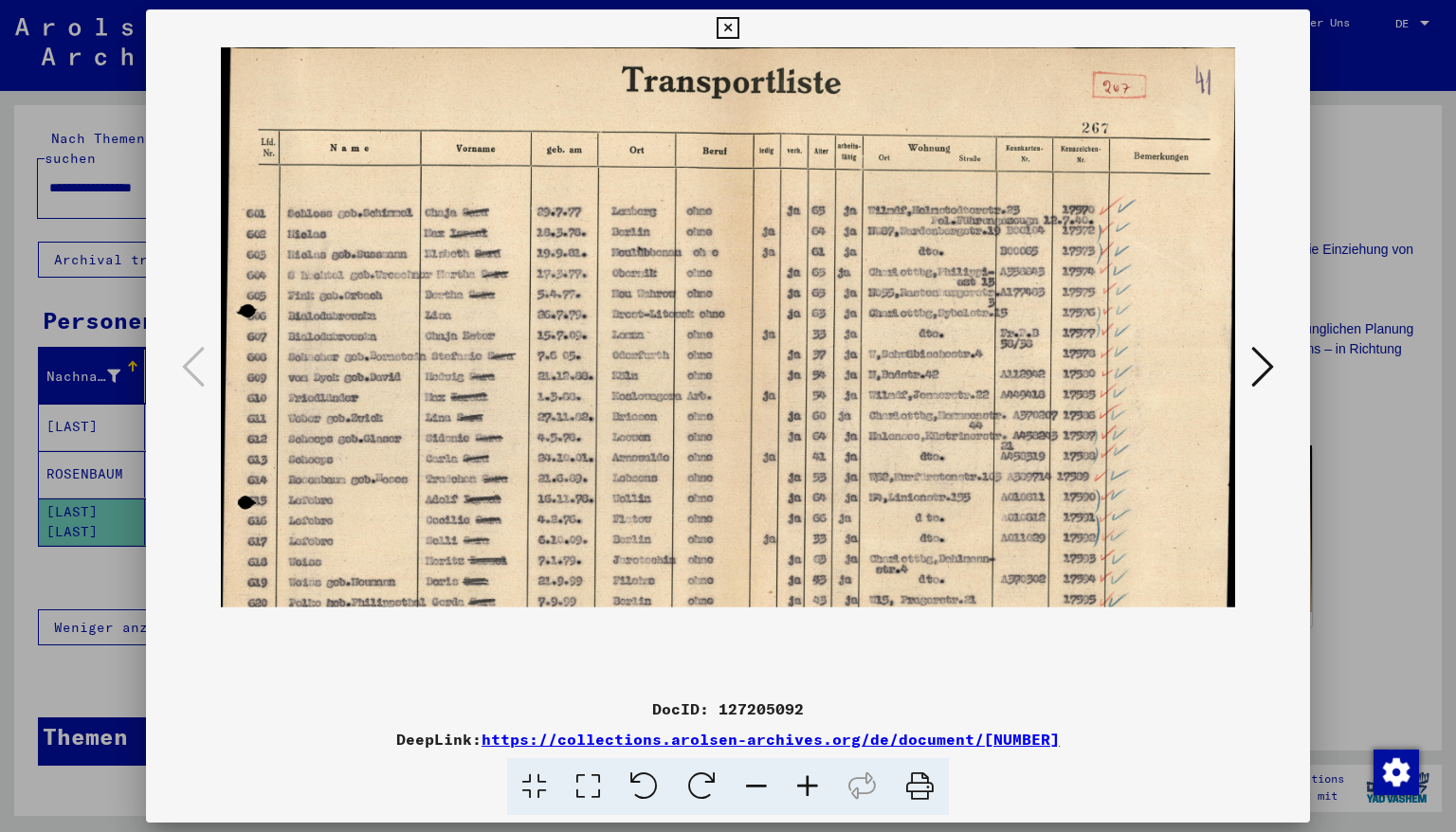 click at bounding box center (808, 787) 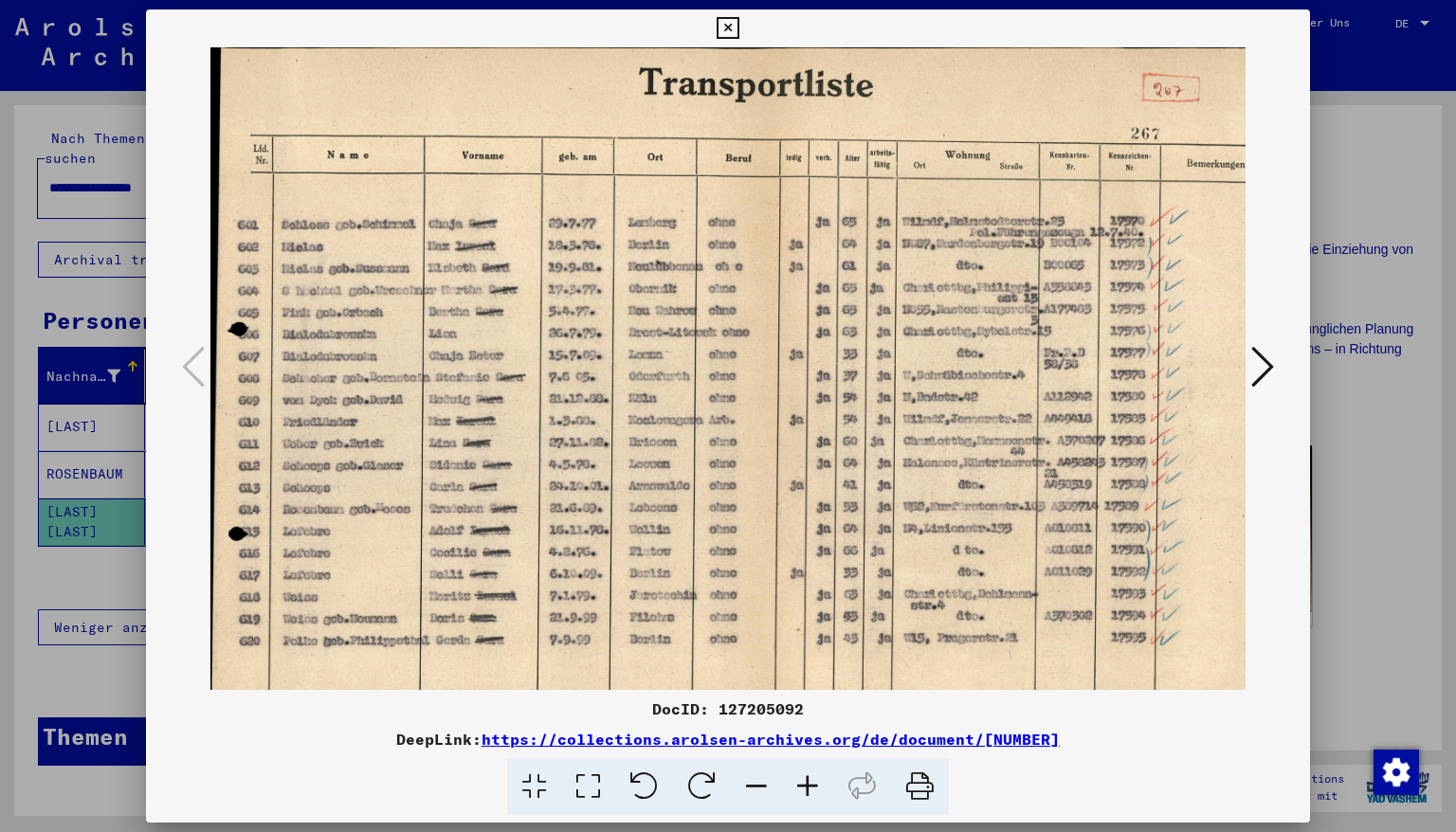 click at bounding box center (808, 787) 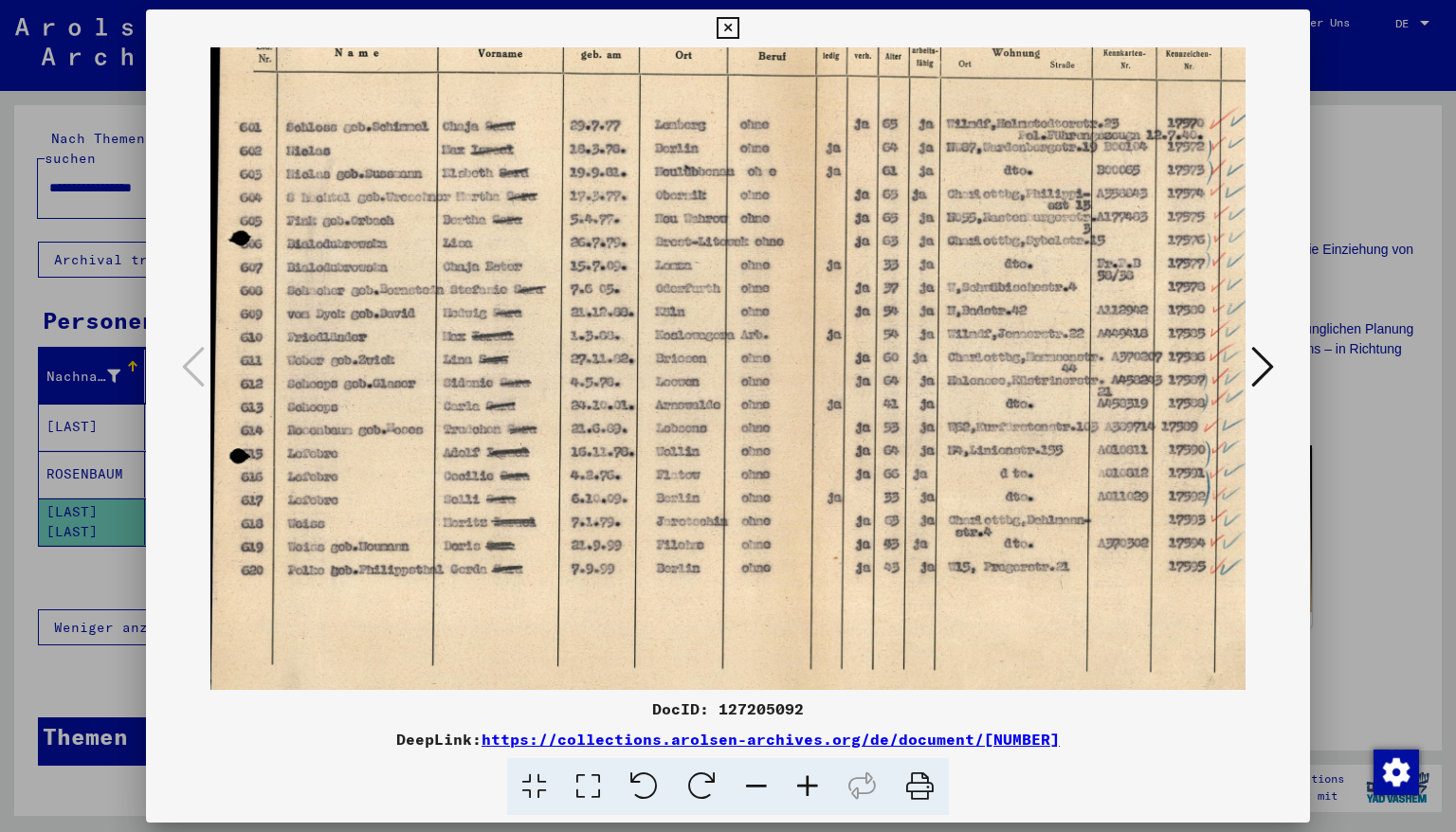 scroll, scrollTop: 141, scrollLeft: 0, axis: vertical 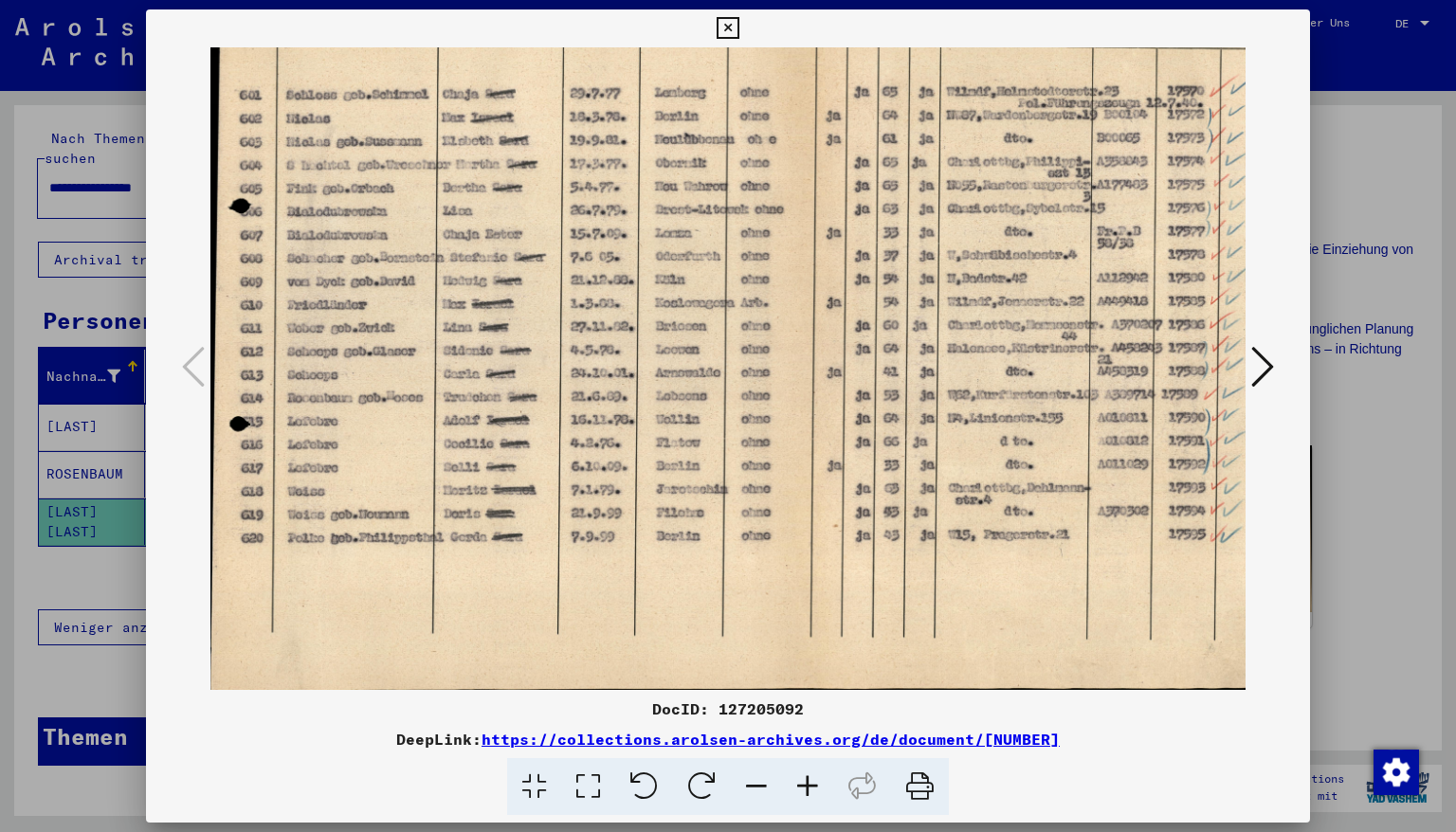 drag, startPoint x: 785, startPoint y: 380, endPoint x: 832, endPoint y: 212, distance: 174.45057 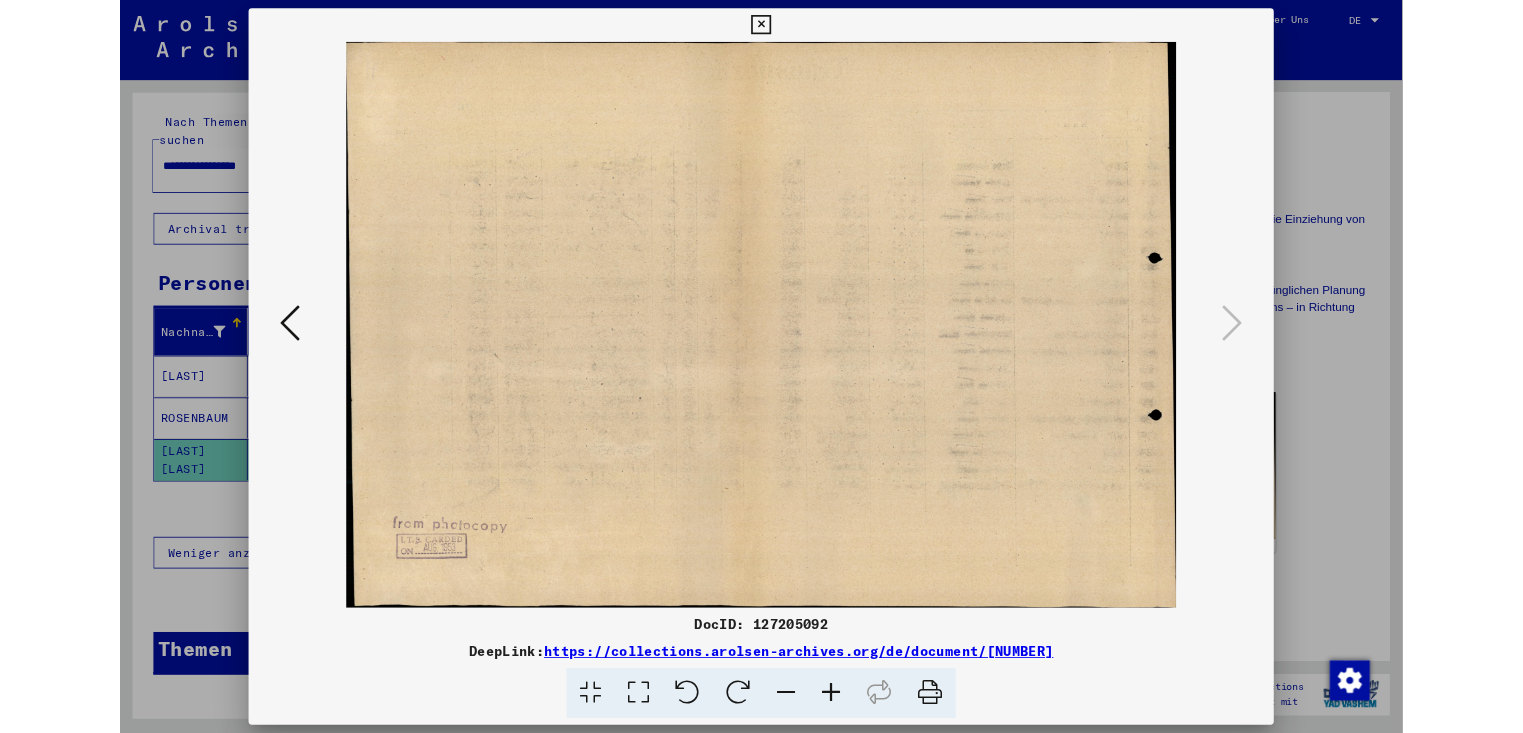 scroll, scrollTop: 0, scrollLeft: 0, axis: both 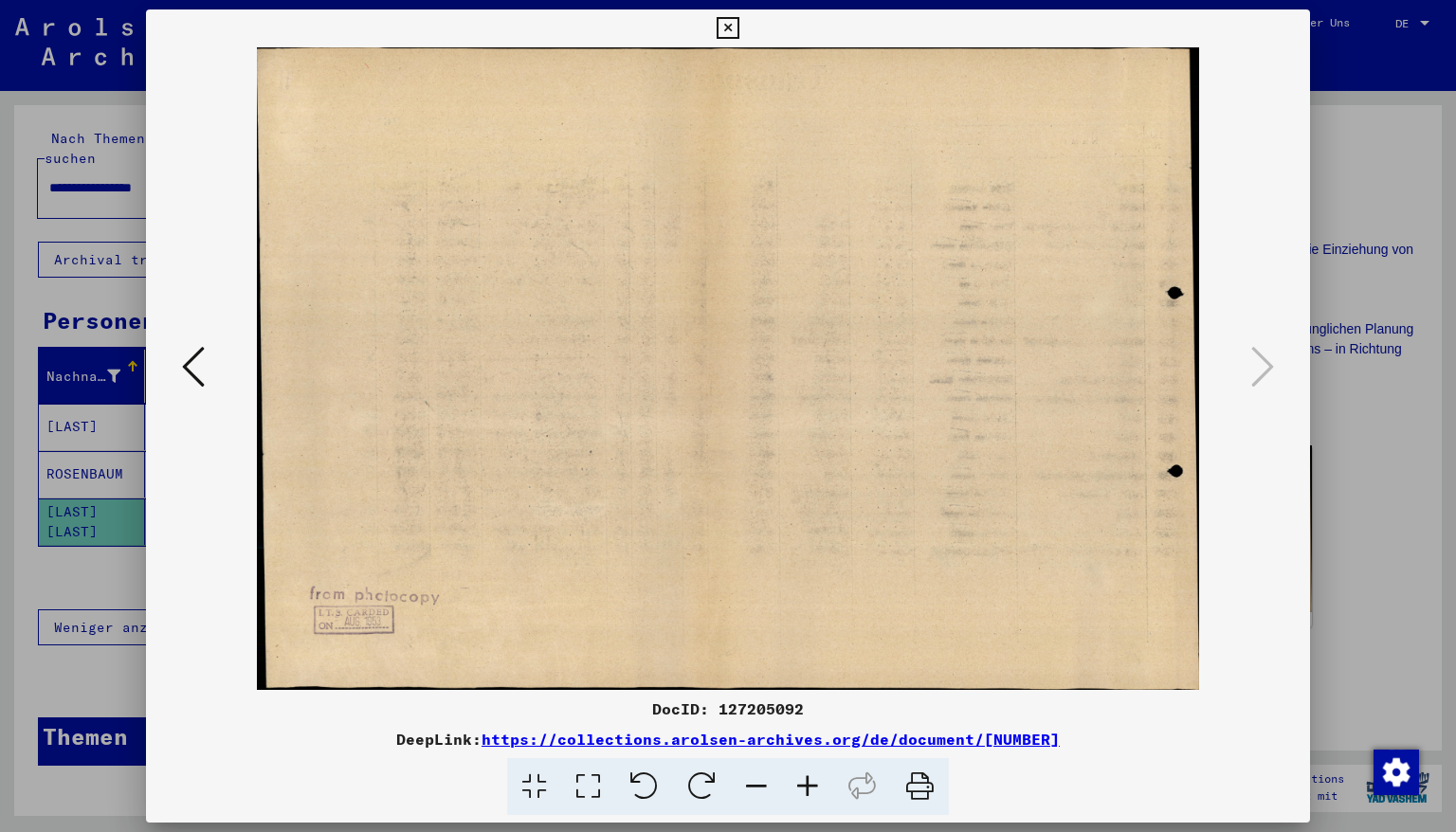 click at bounding box center (193, 367) 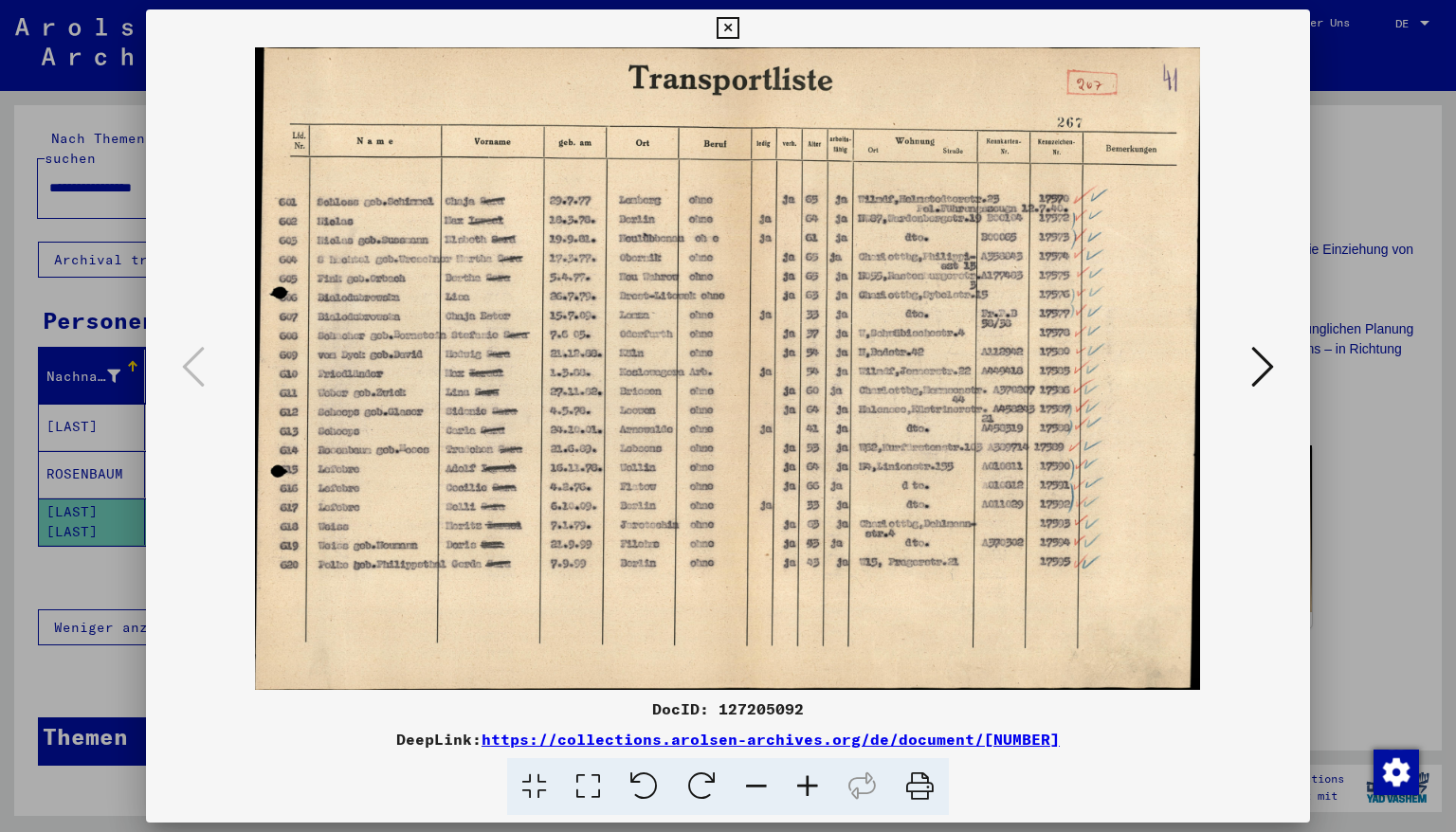 click at bounding box center [727, 28] 